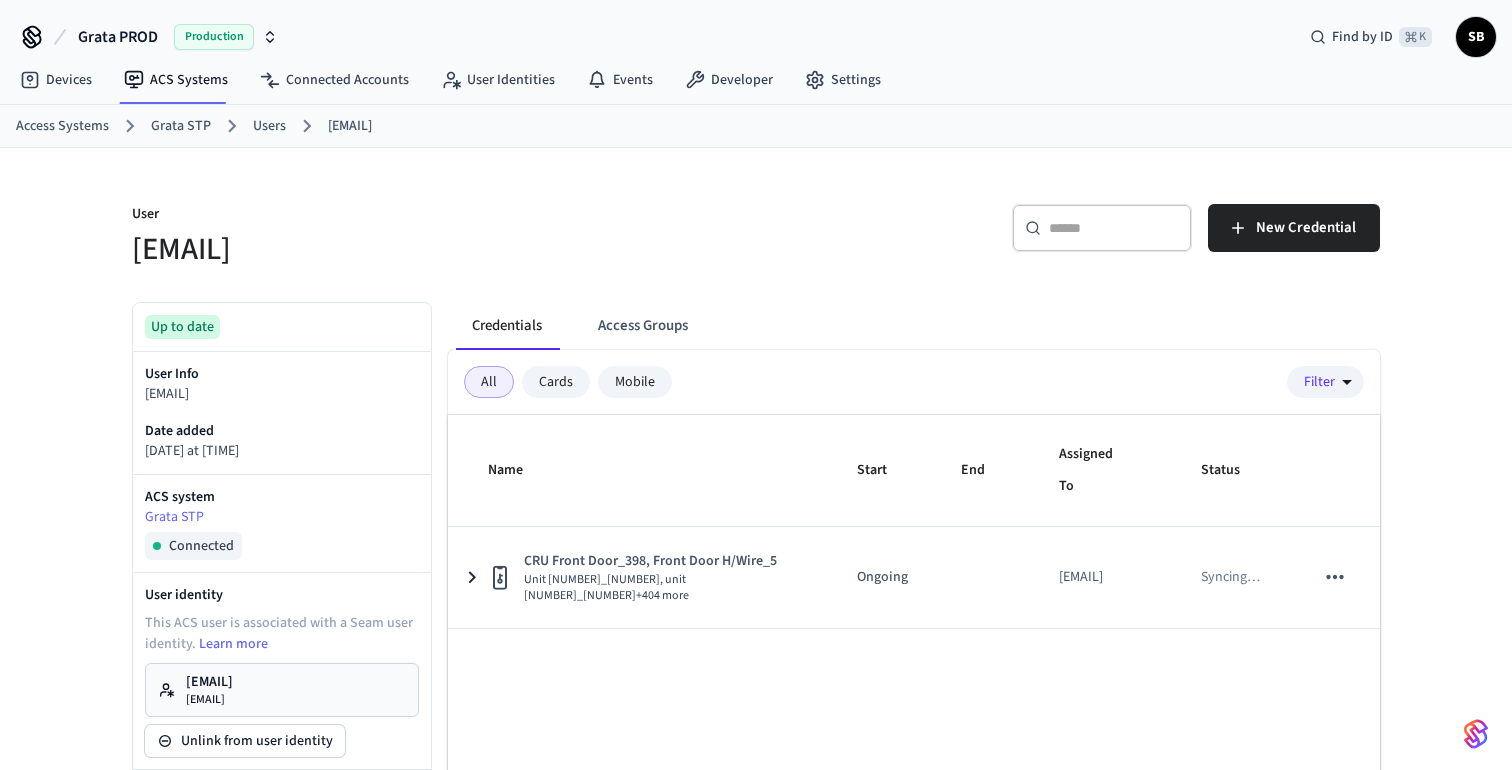 scroll, scrollTop: 0, scrollLeft: 0, axis: both 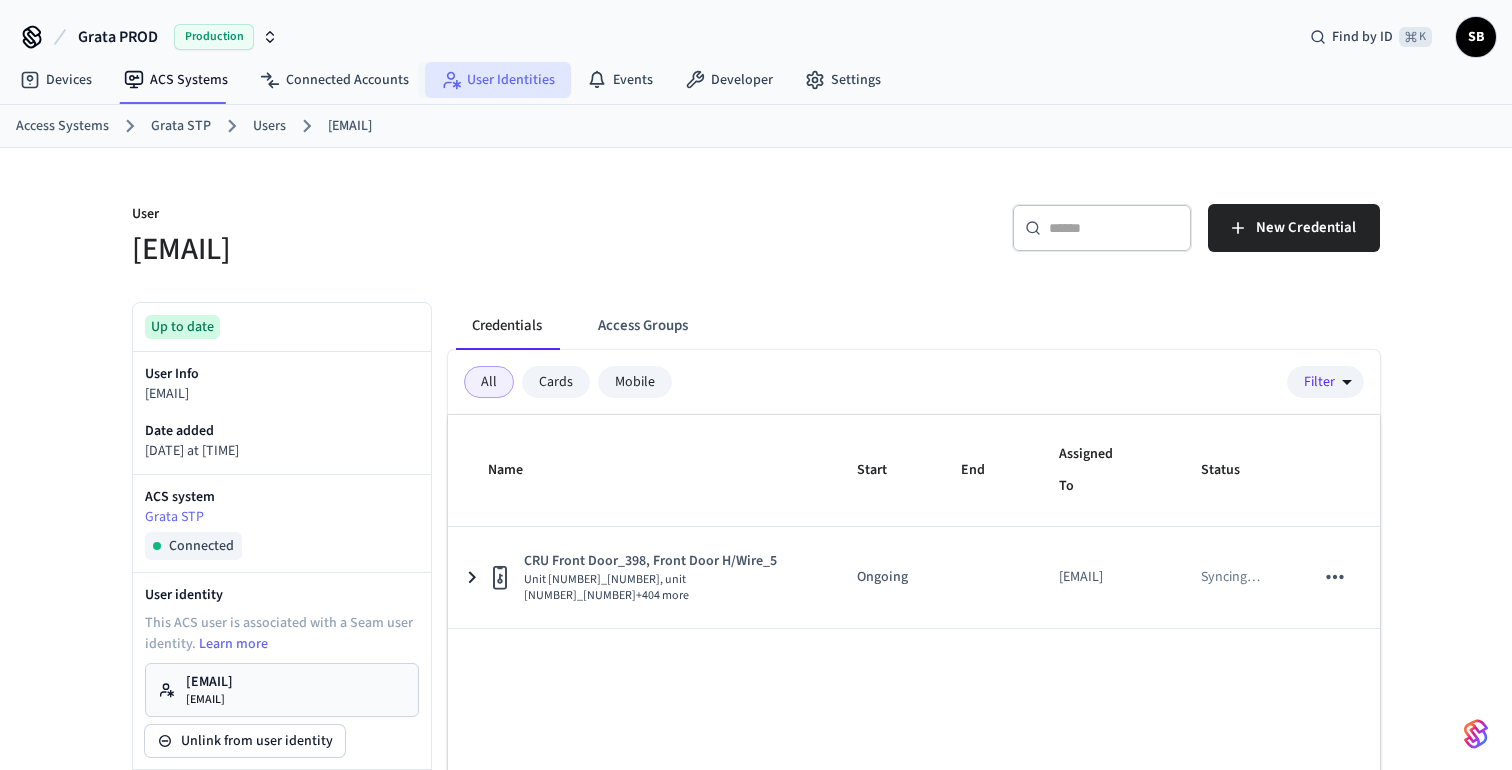 click on "User Identities" at bounding box center (498, 80) 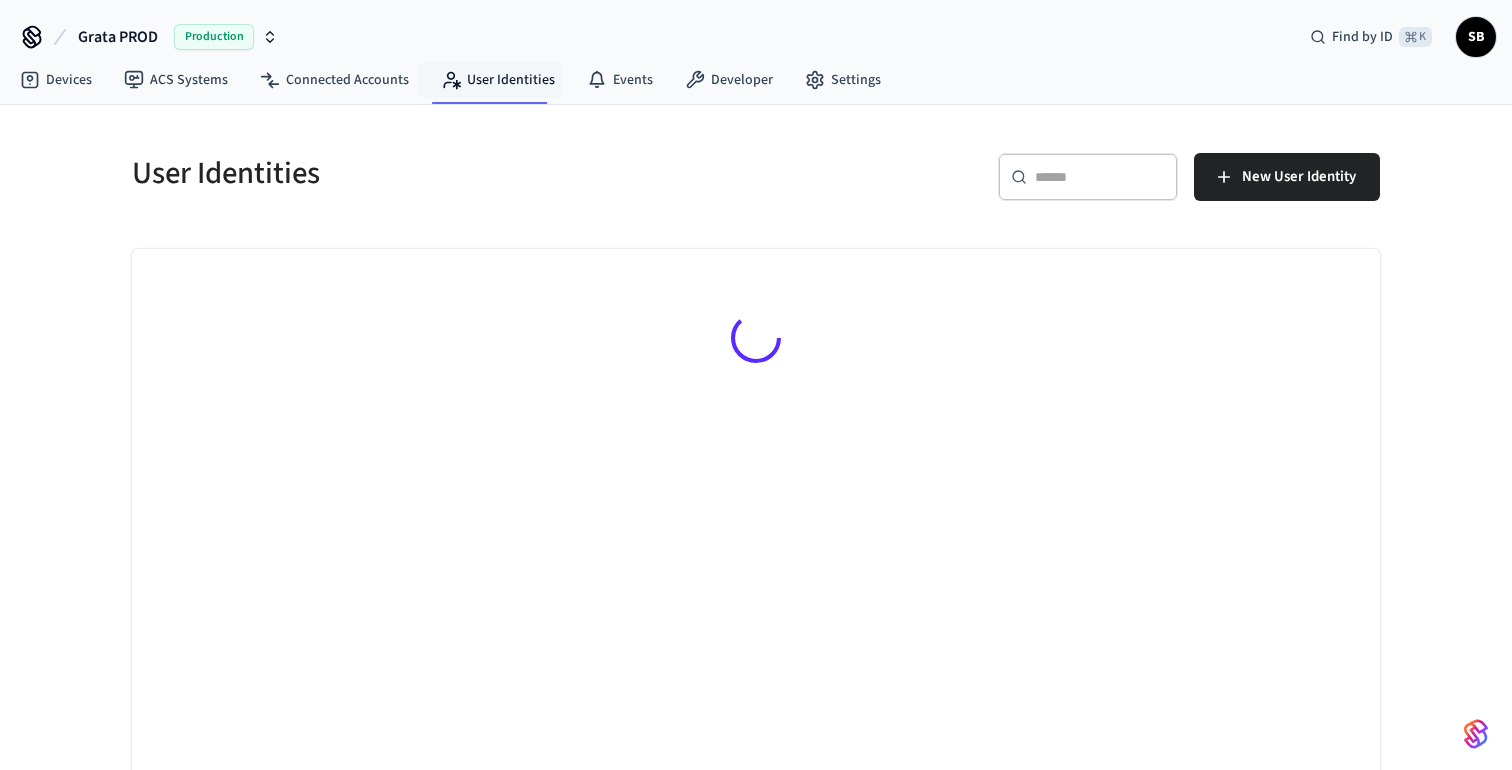 scroll, scrollTop: 0, scrollLeft: 0, axis: both 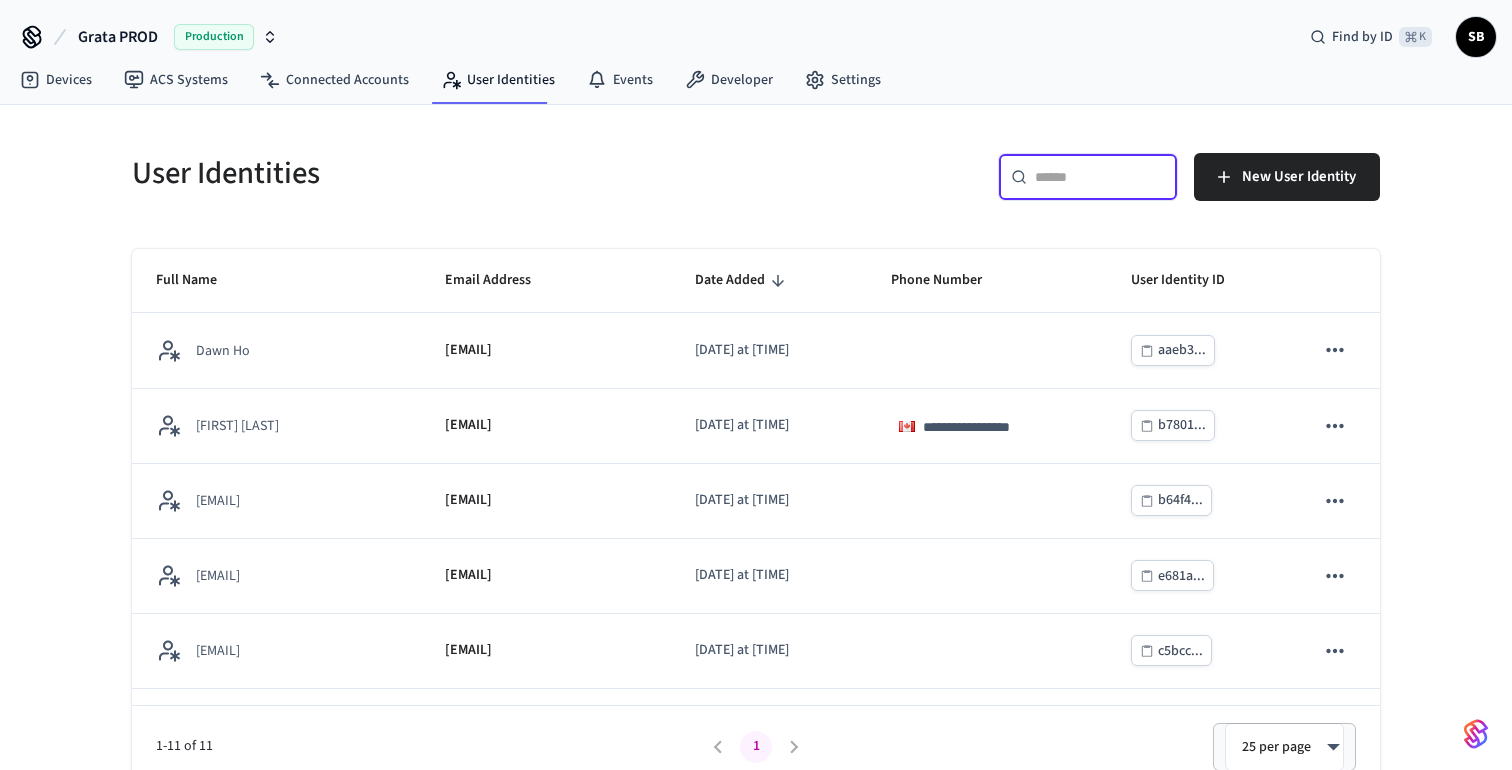 click at bounding box center [1100, 177] 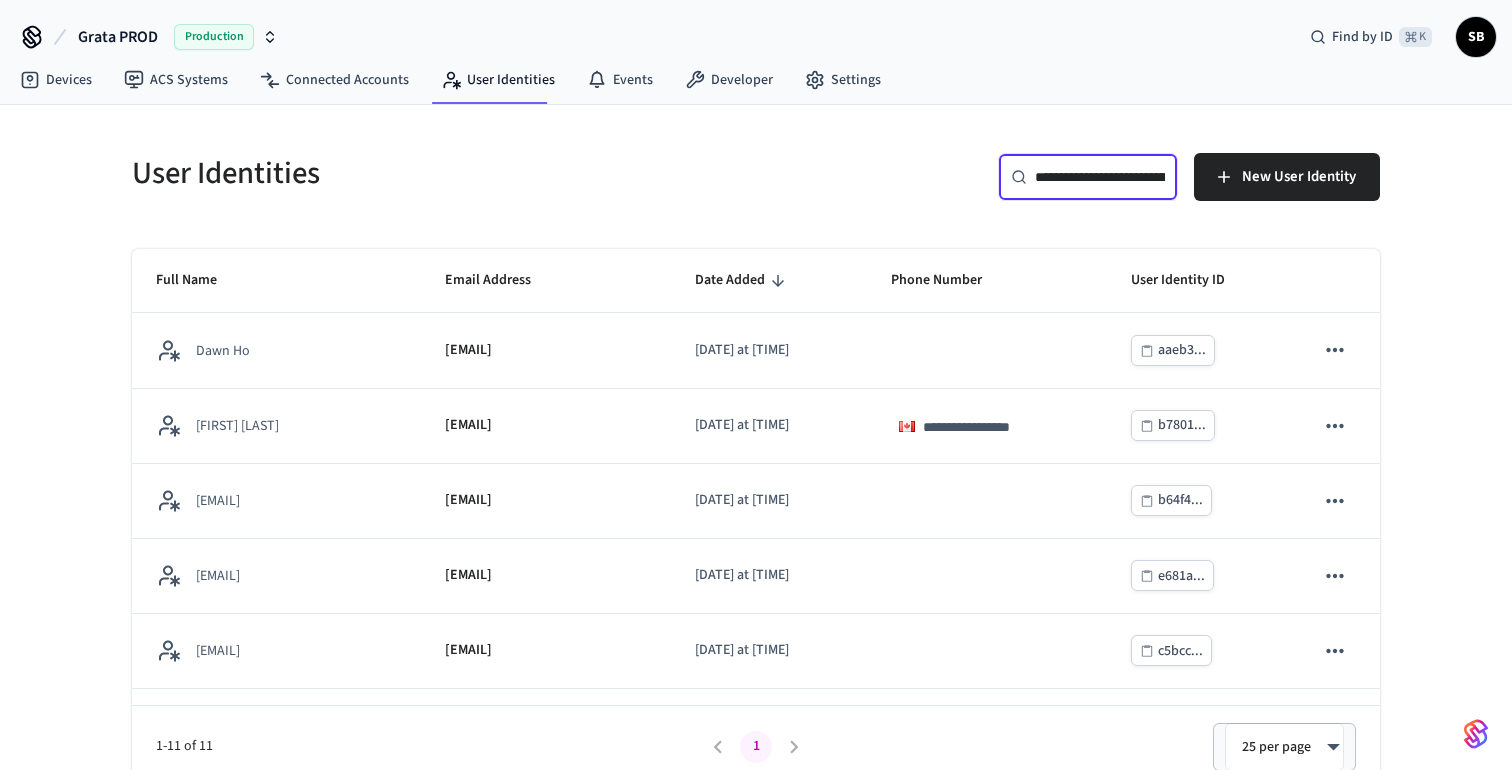 scroll, scrollTop: 0, scrollLeft: 144, axis: horizontal 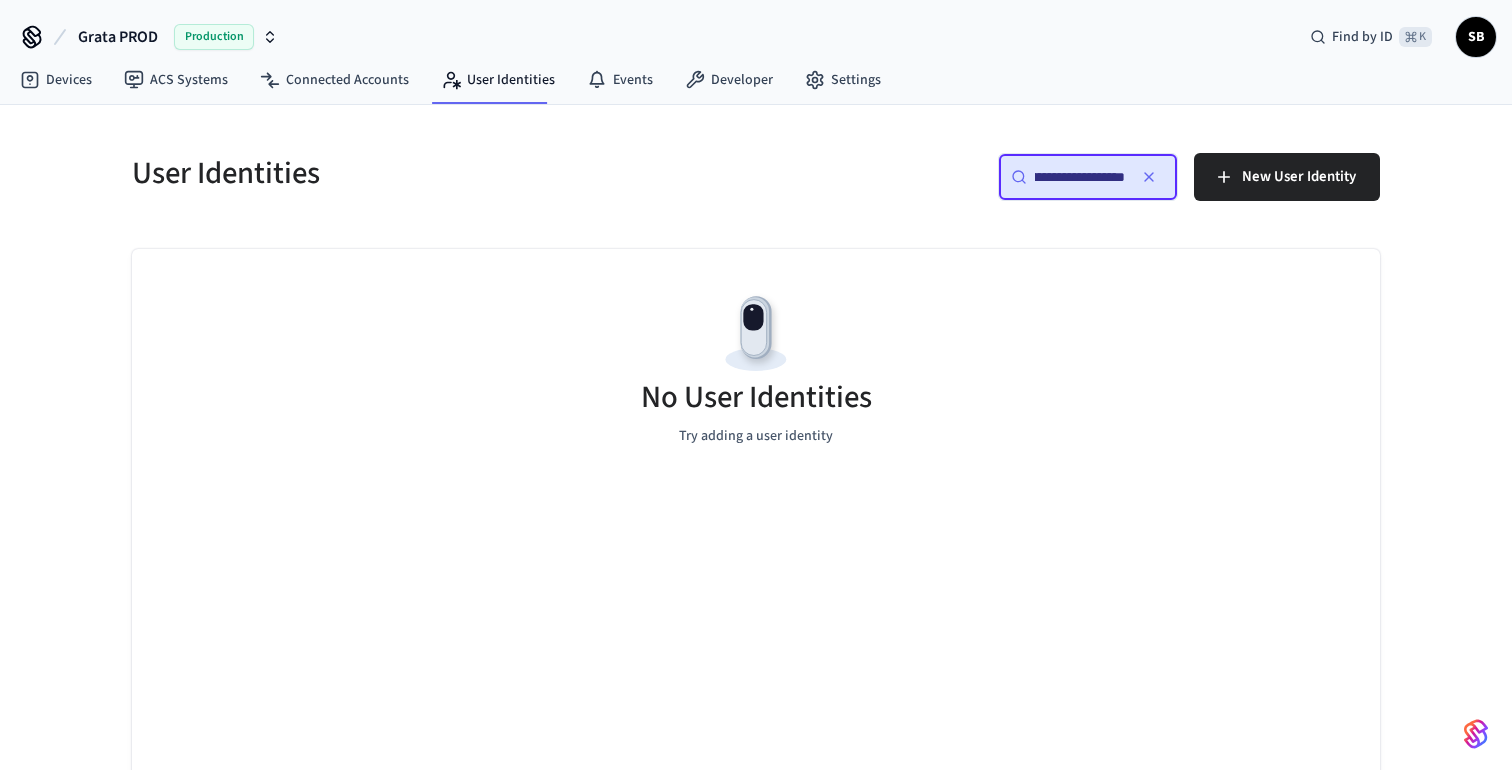 type on "**********" 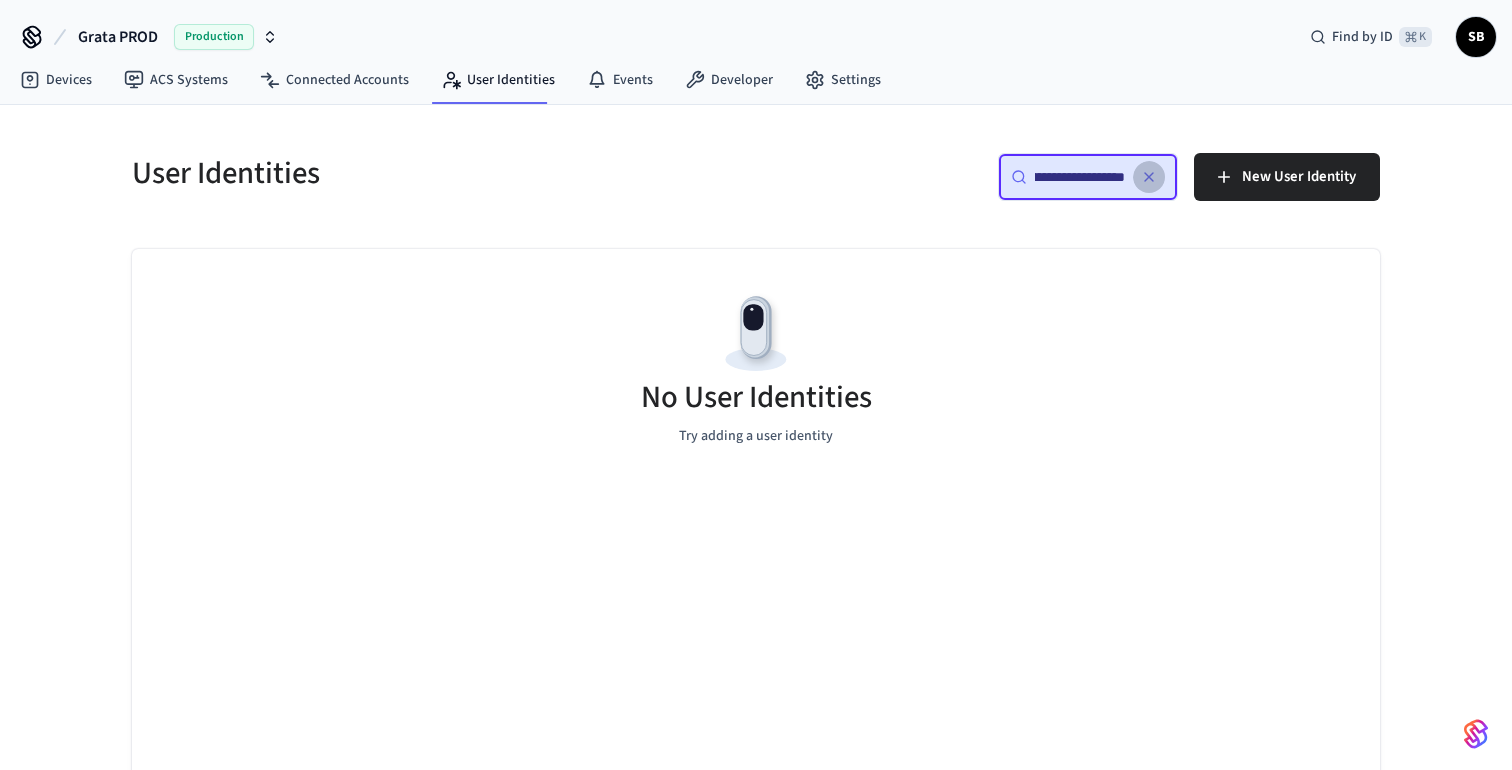 scroll, scrollTop: 0, scrollLeft: 0, axis: both 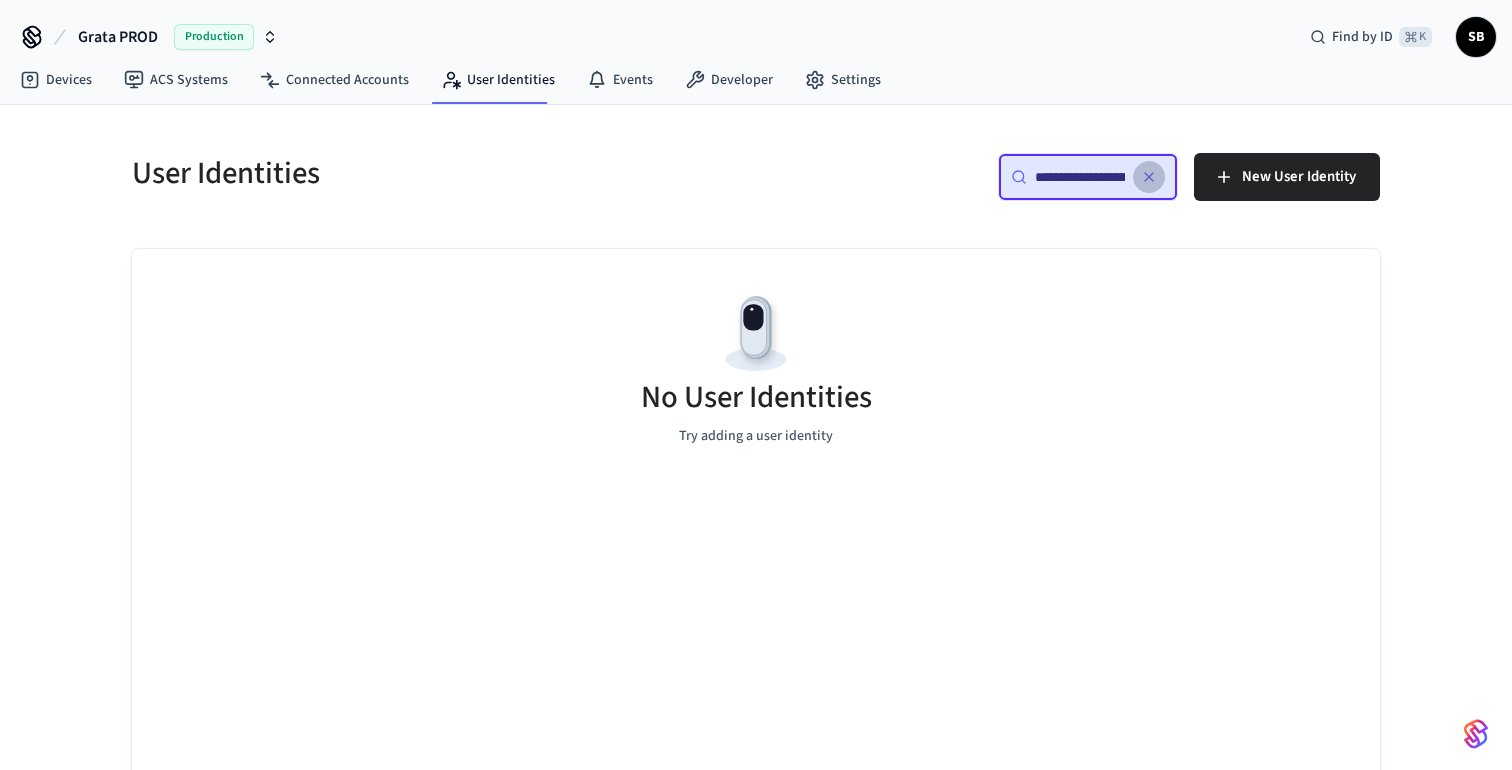 click 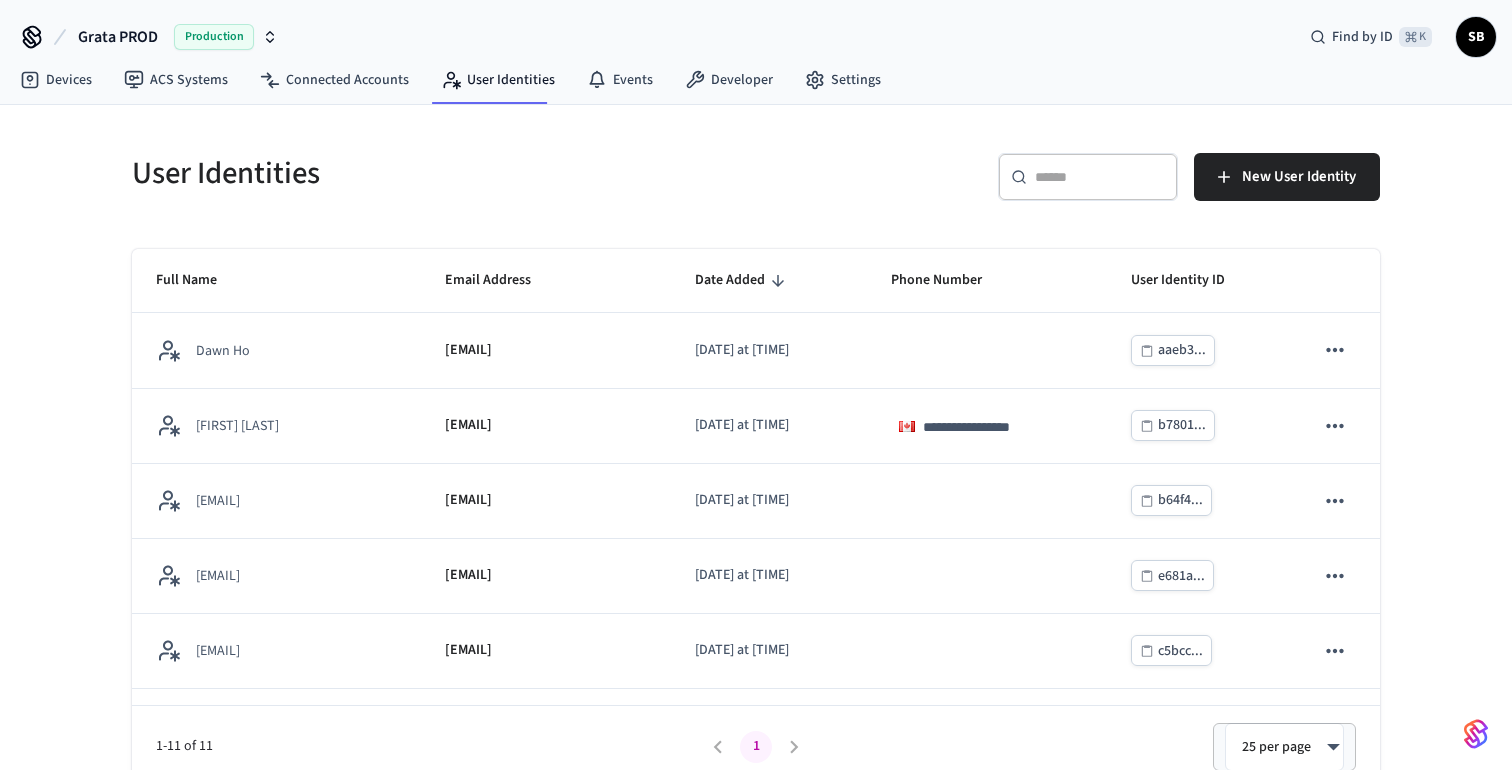 click on "Grata PROD" at bounding box center [118, 37] 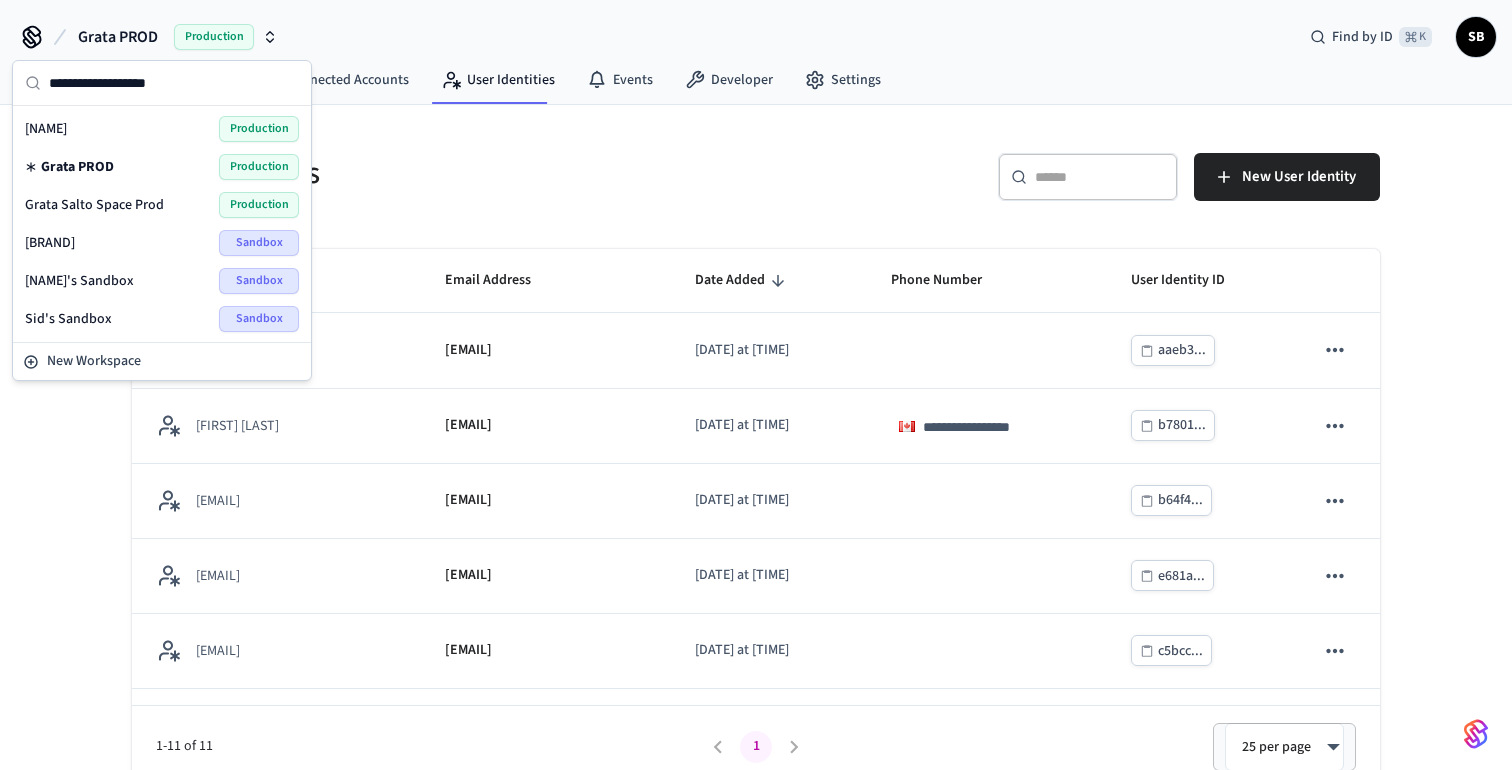 click on "Grata Salto Space Prod" at bounding box center (94, 205) 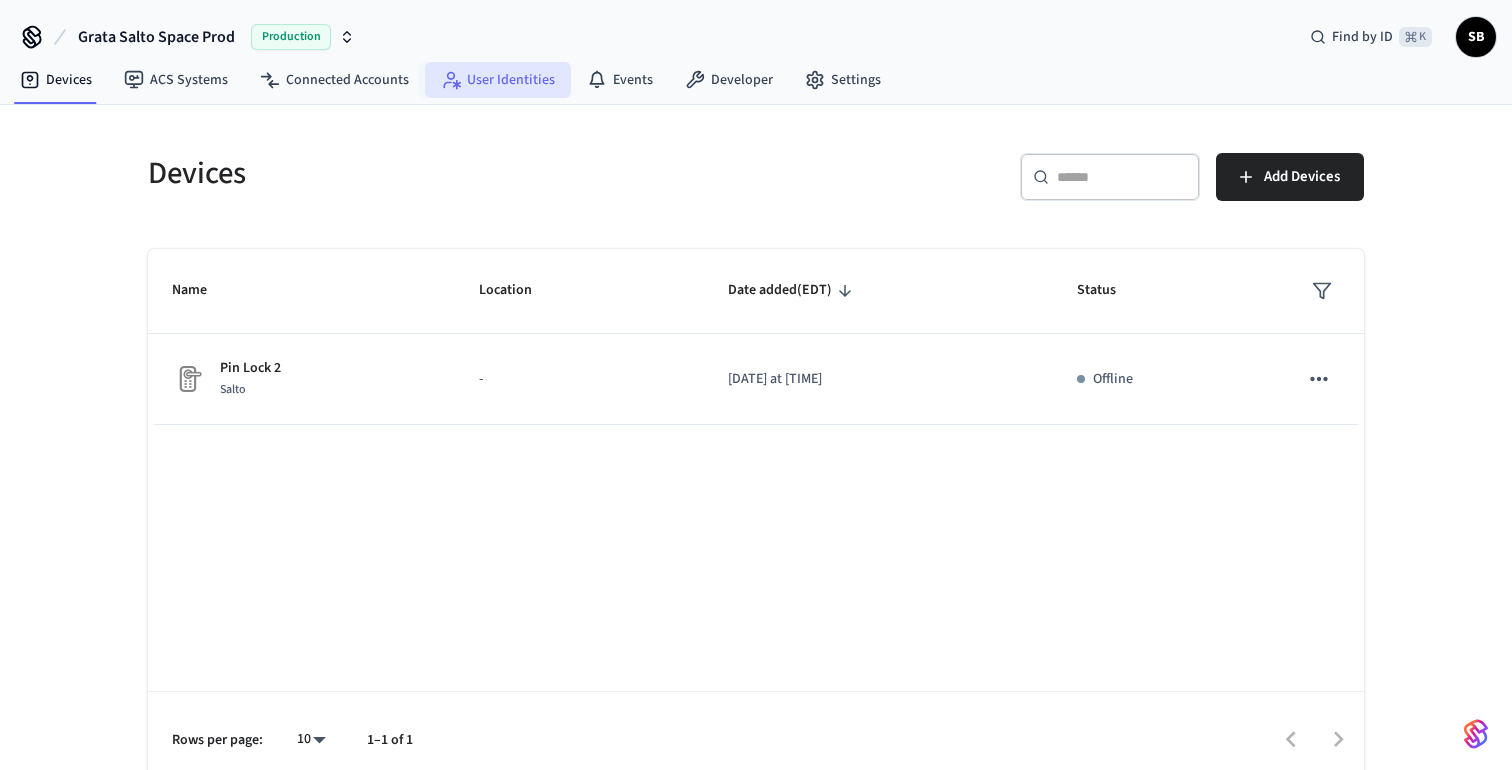 click on "User Identities" at bounding box center [498, 80] 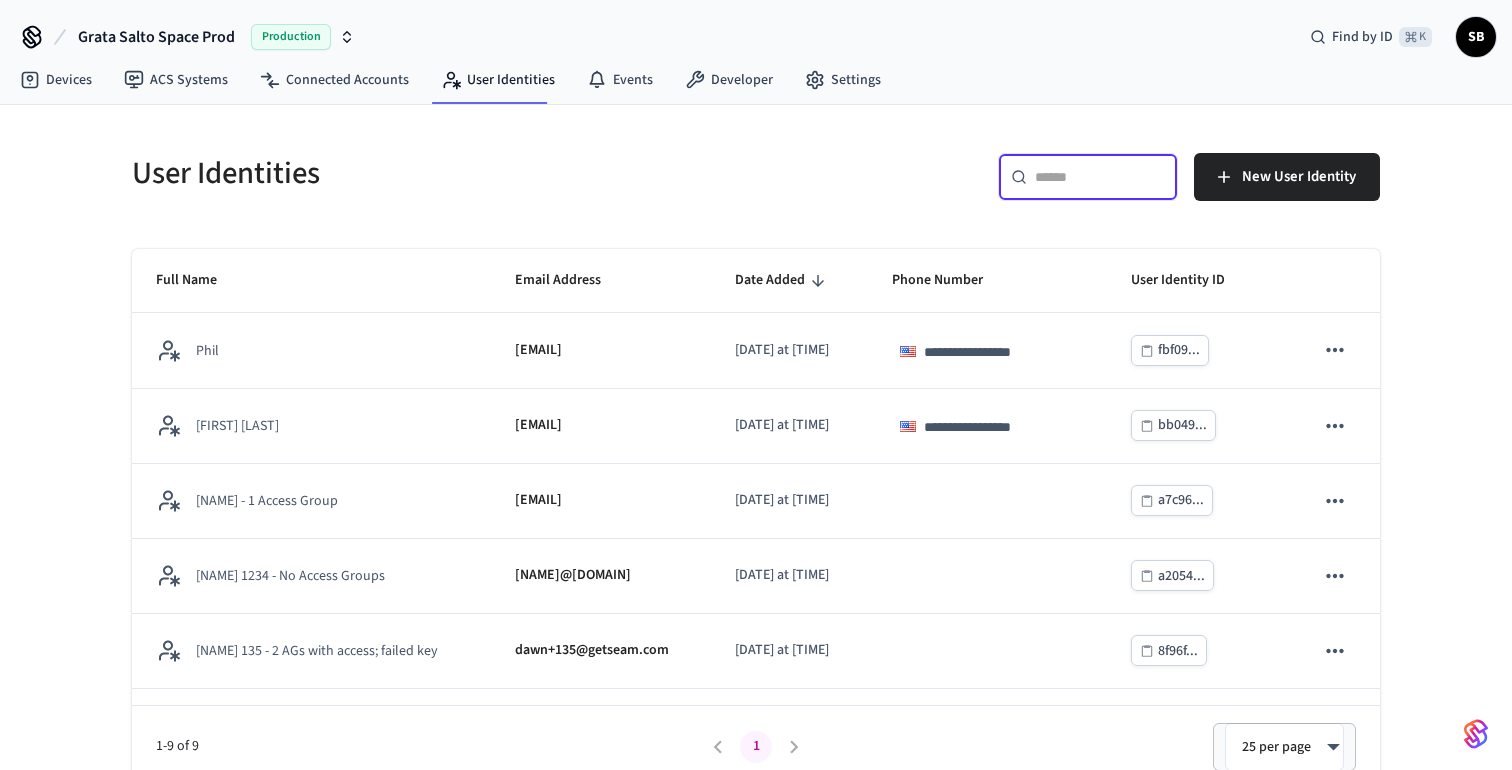 click at bounding box center [1100, 177] 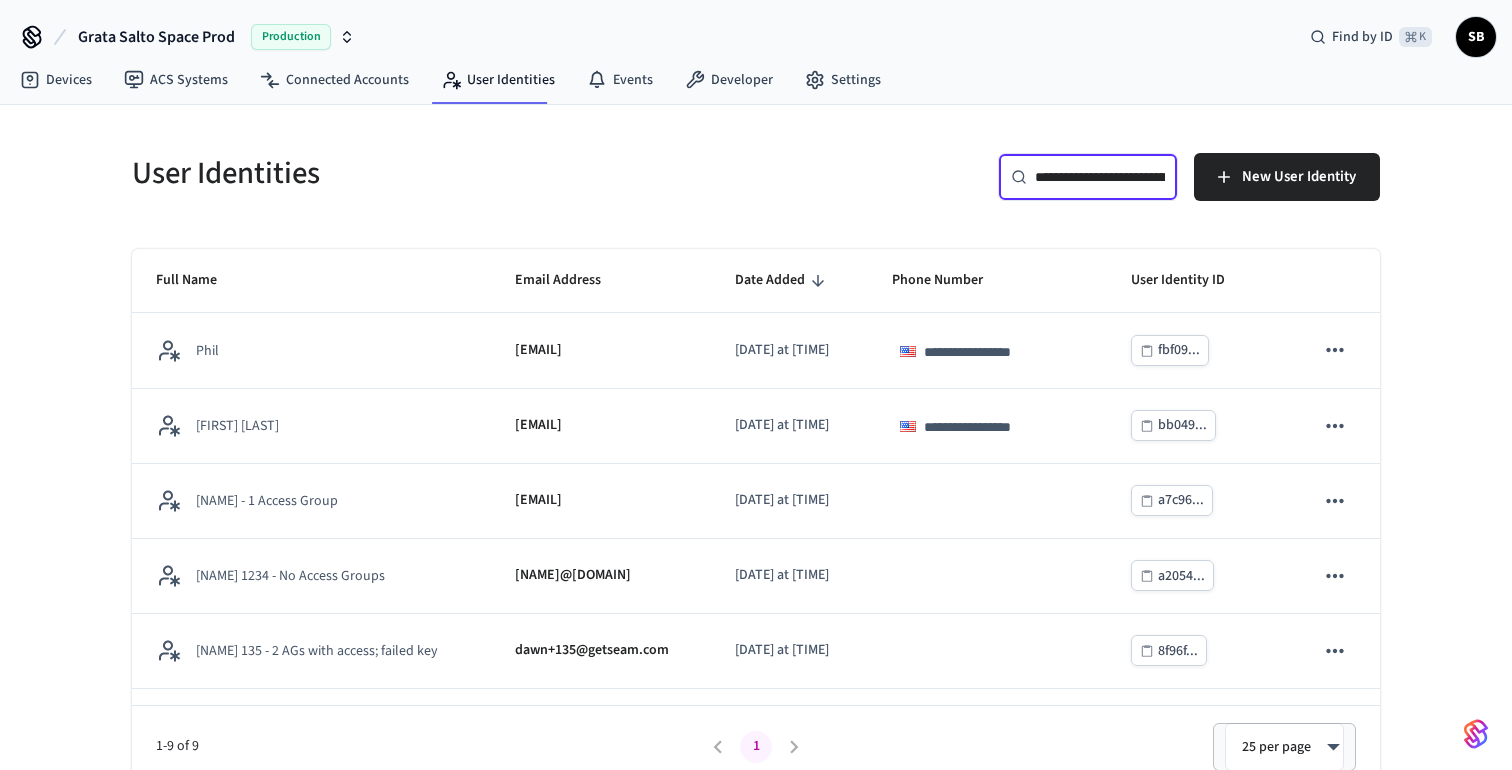scroll, scrollTop: 0, scrollLeft: 144, axis: horizontal 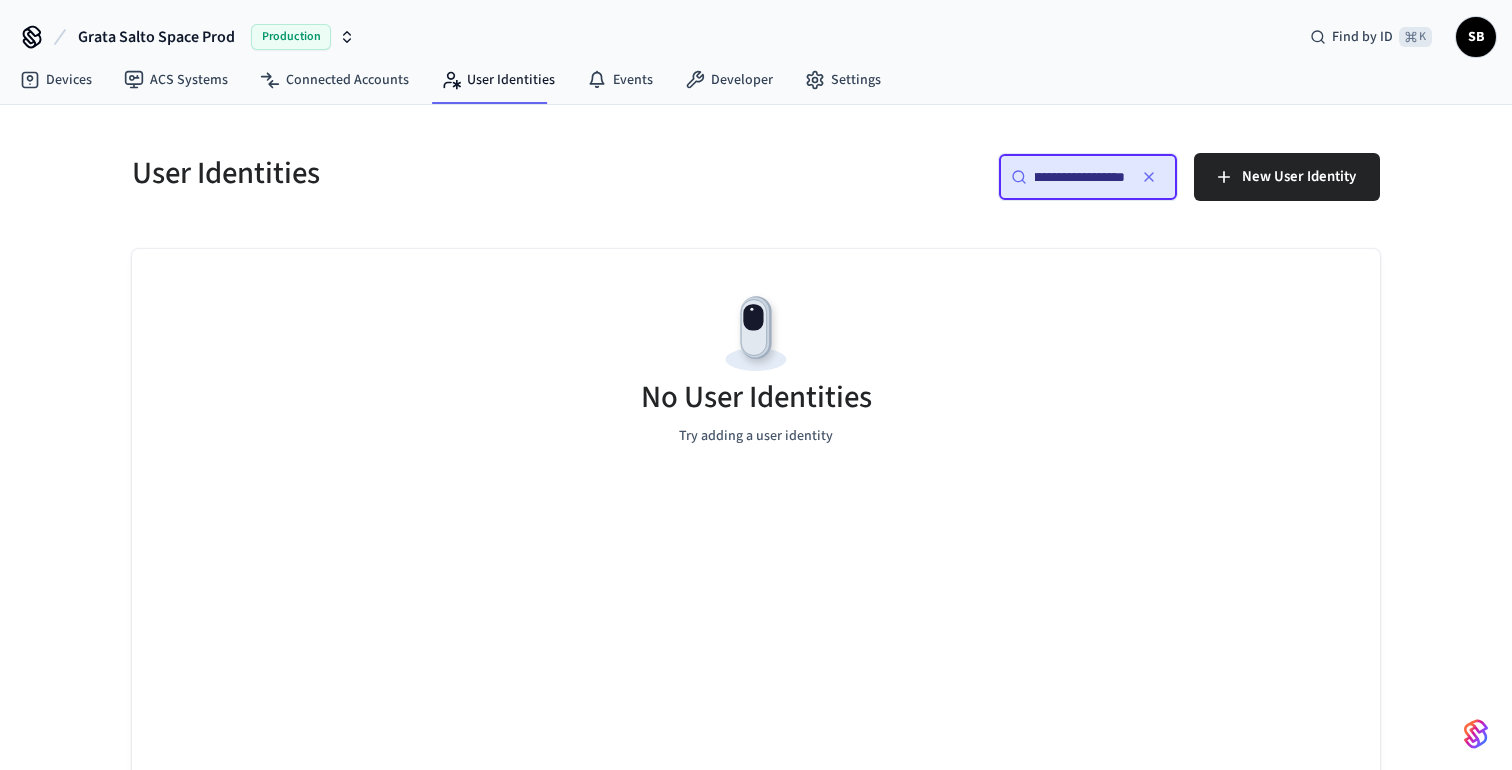 type on "**********" 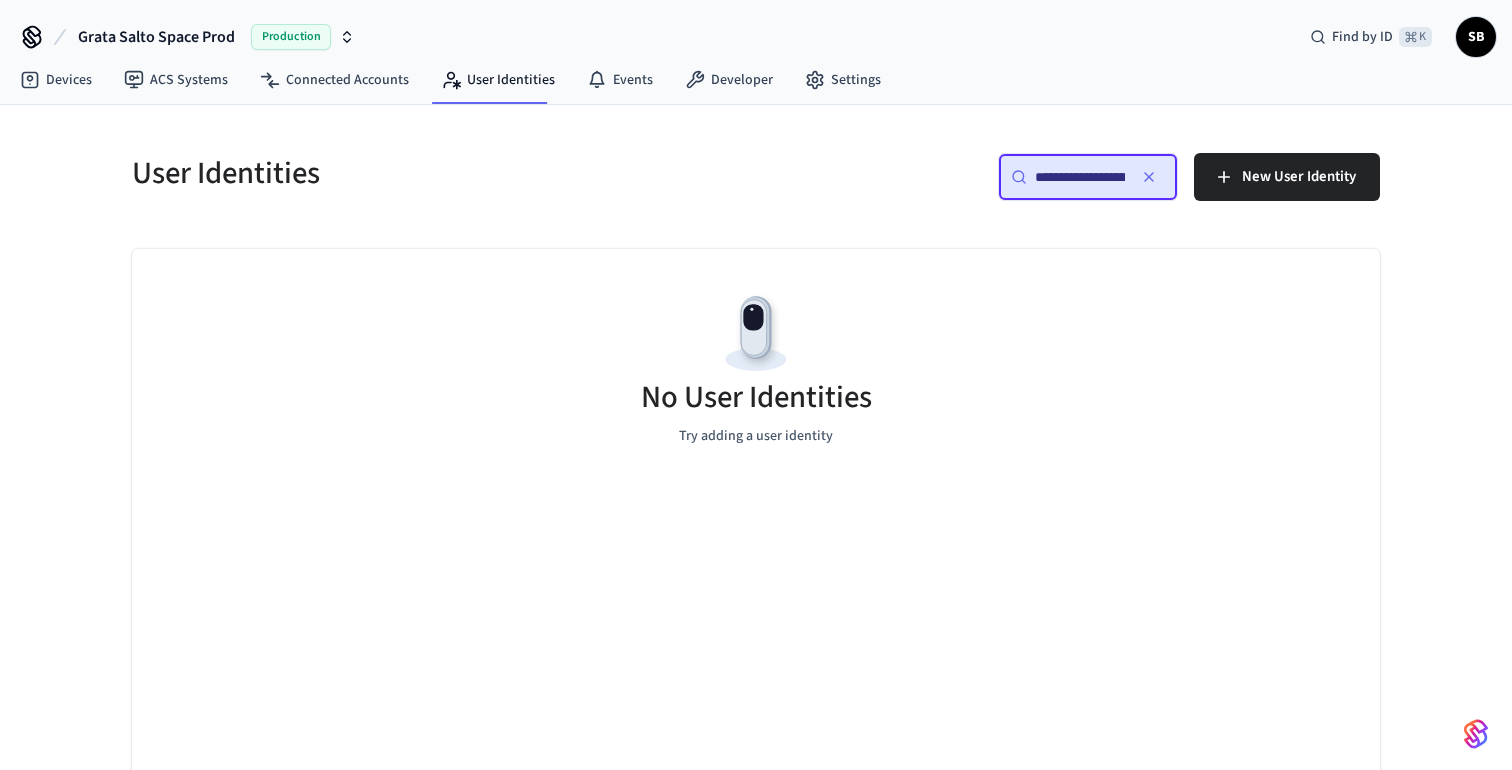 click 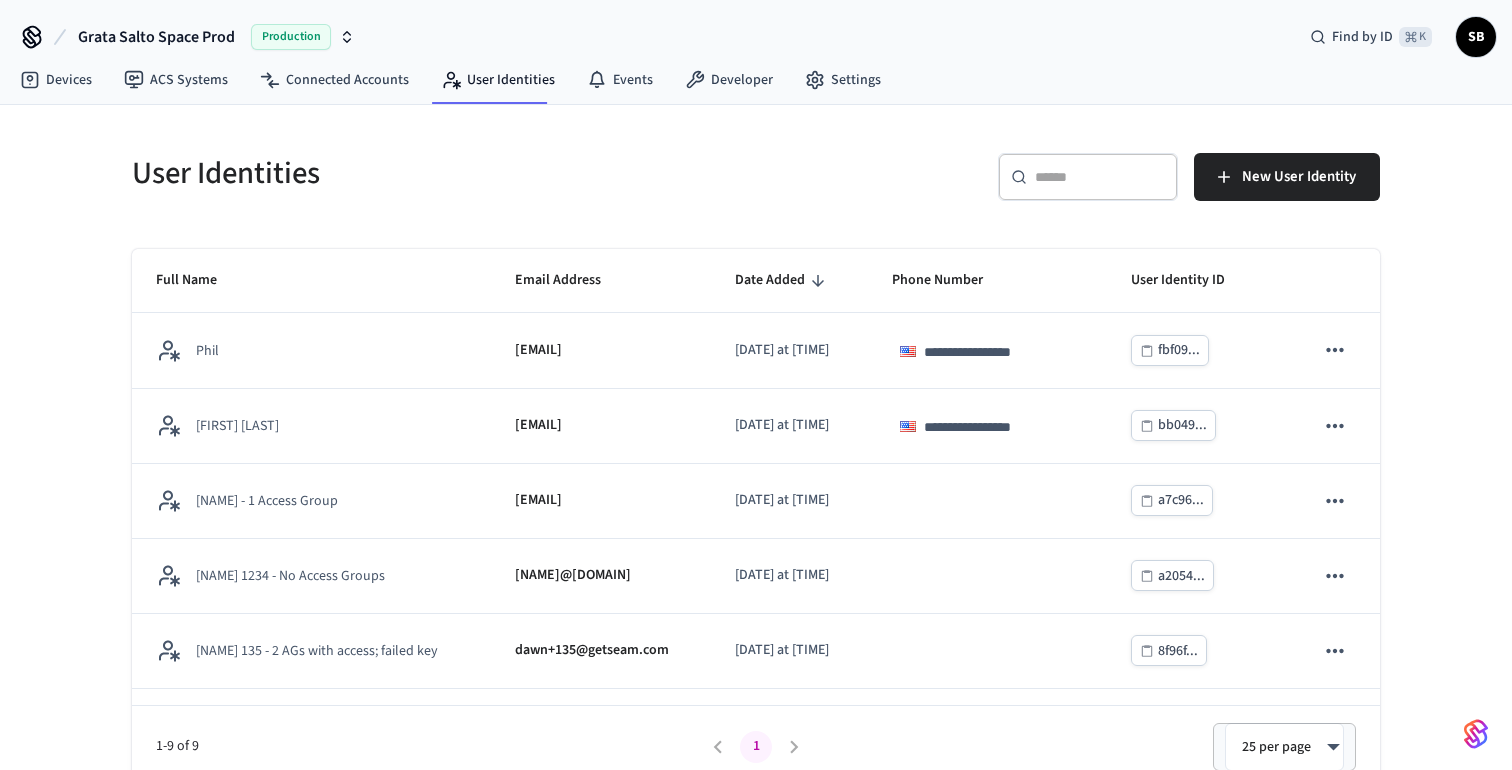 click on "​ ​" at bounding box center (1088, 177) 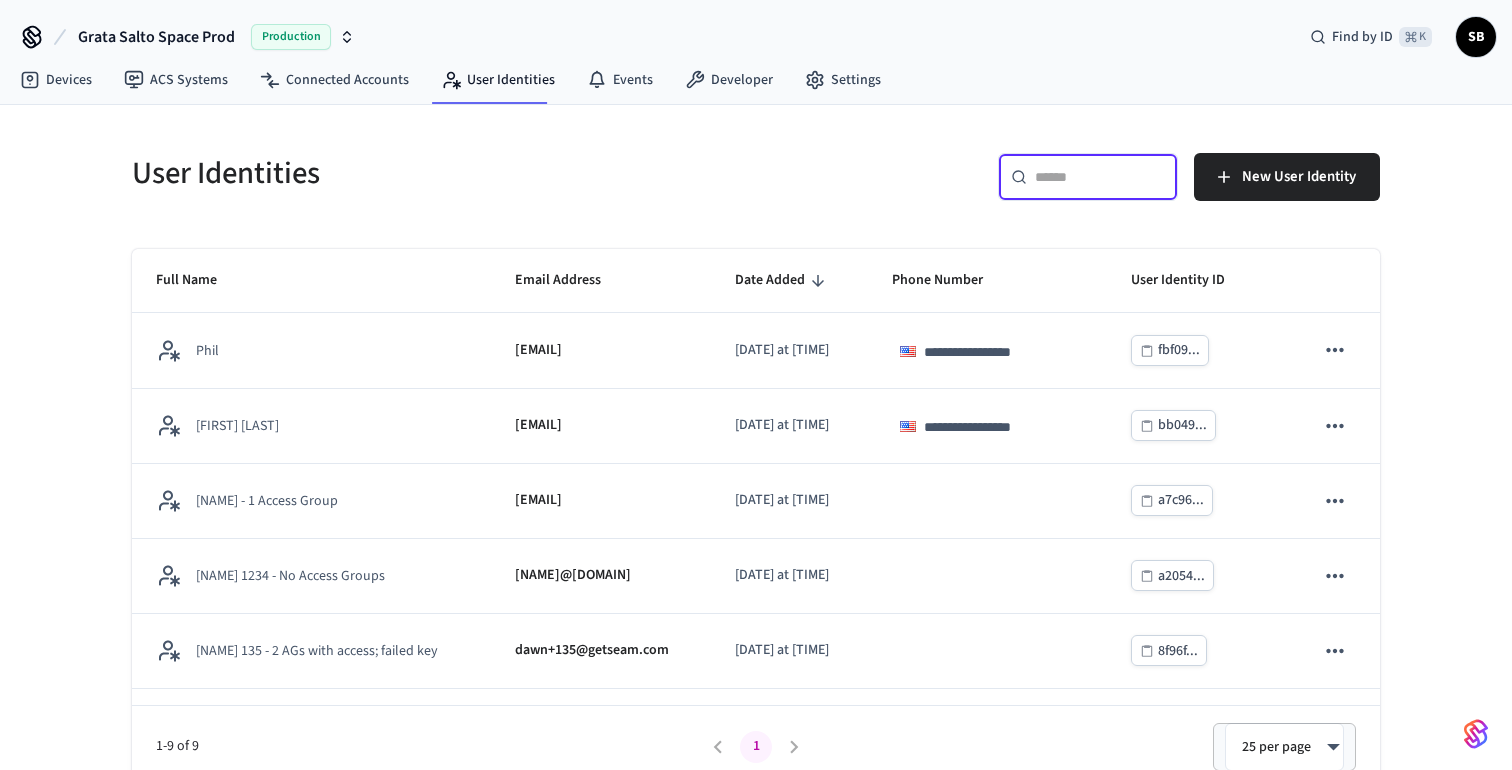 paste on "**********" 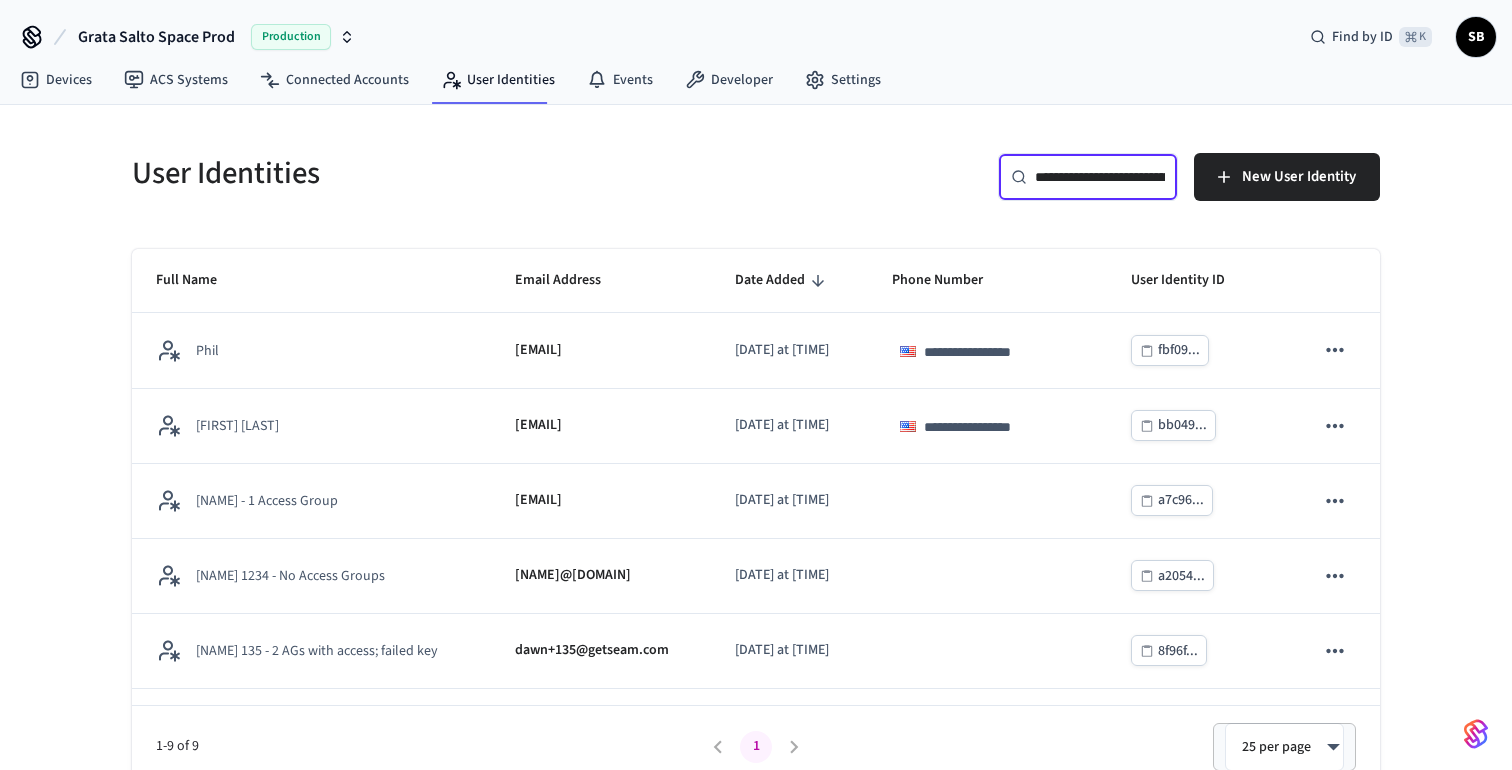 scroll, scrollTop: 0, scrollLeft: 89, axis: horizontal 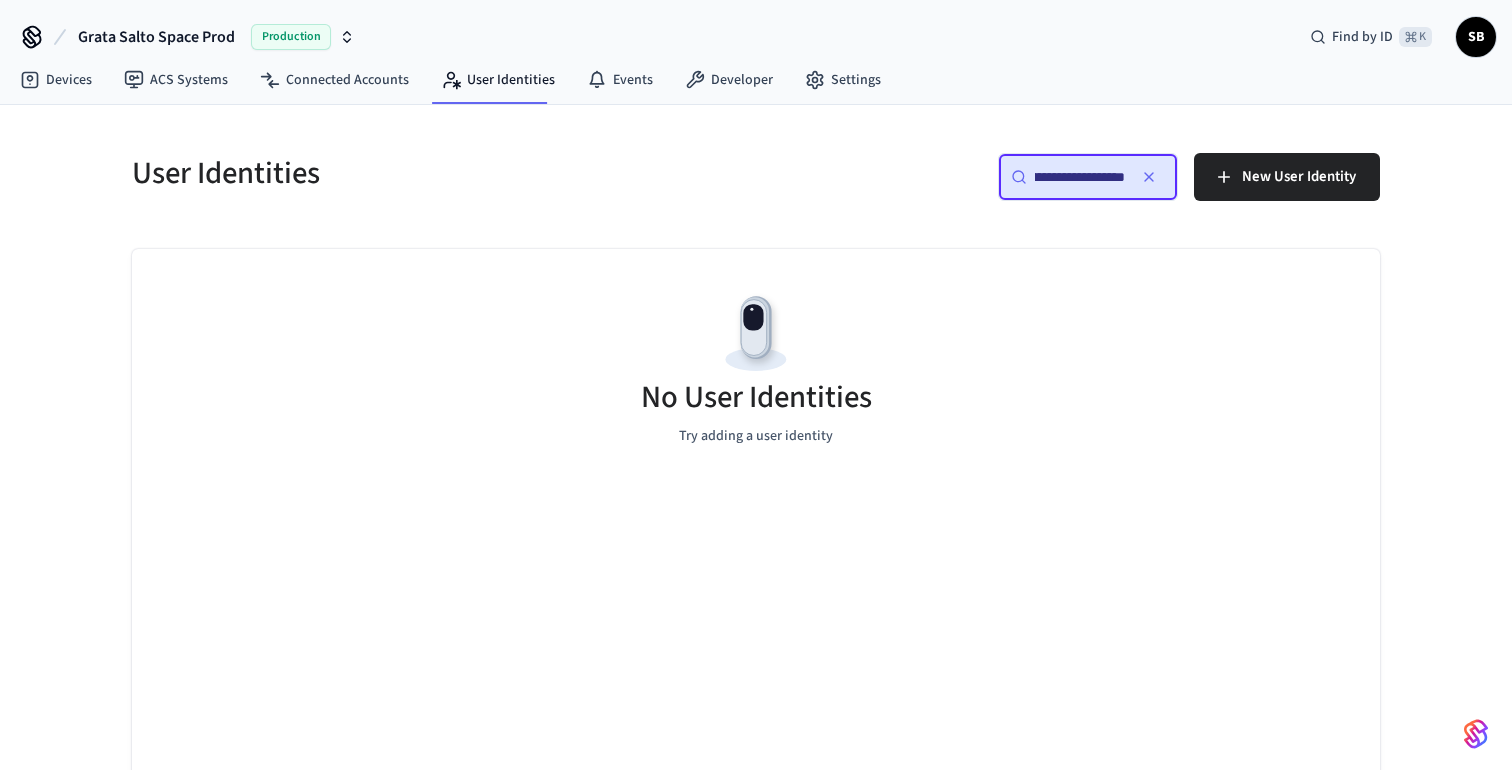 type on "**********" 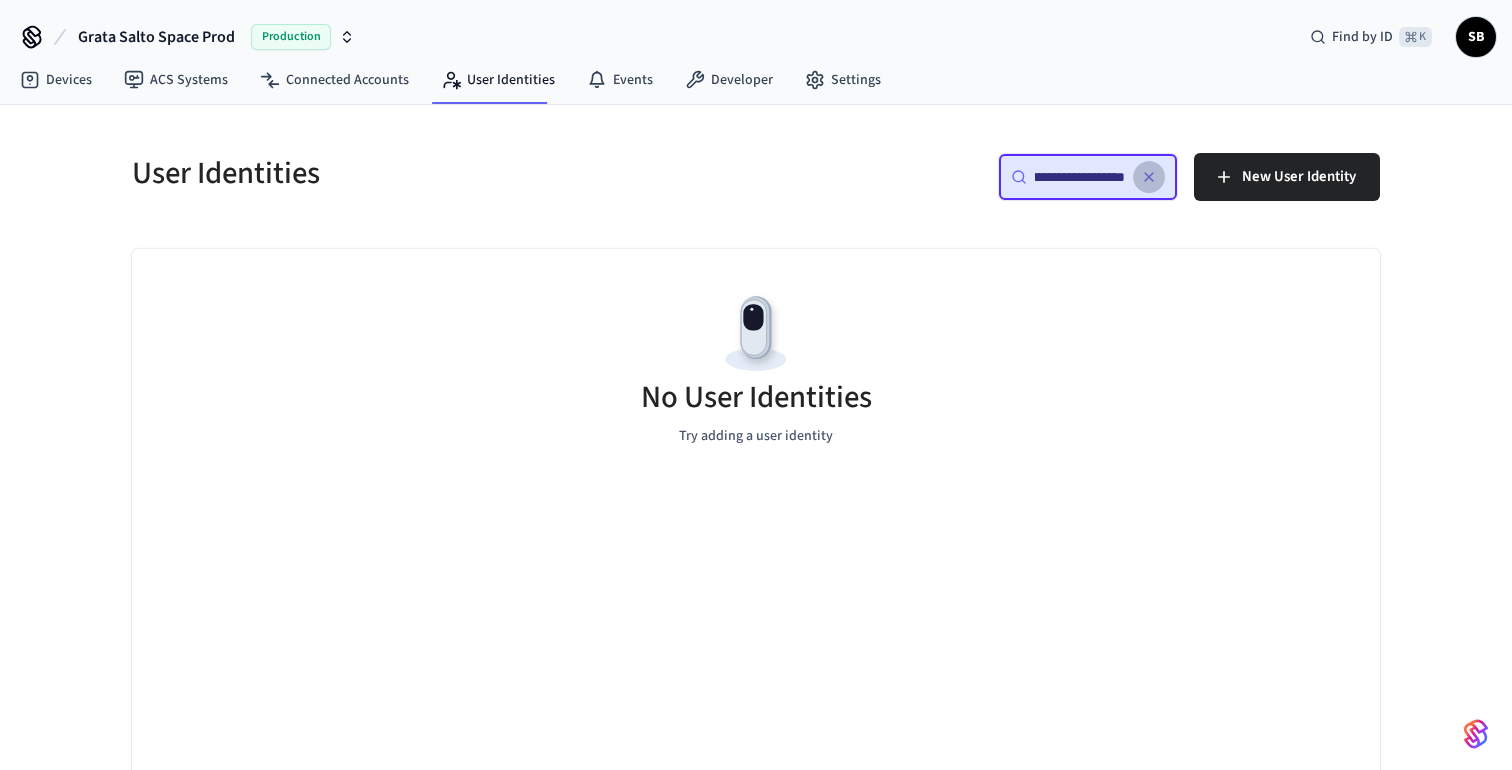 scroll, scrollTop: 0, scrollLeft: 0, axis: both 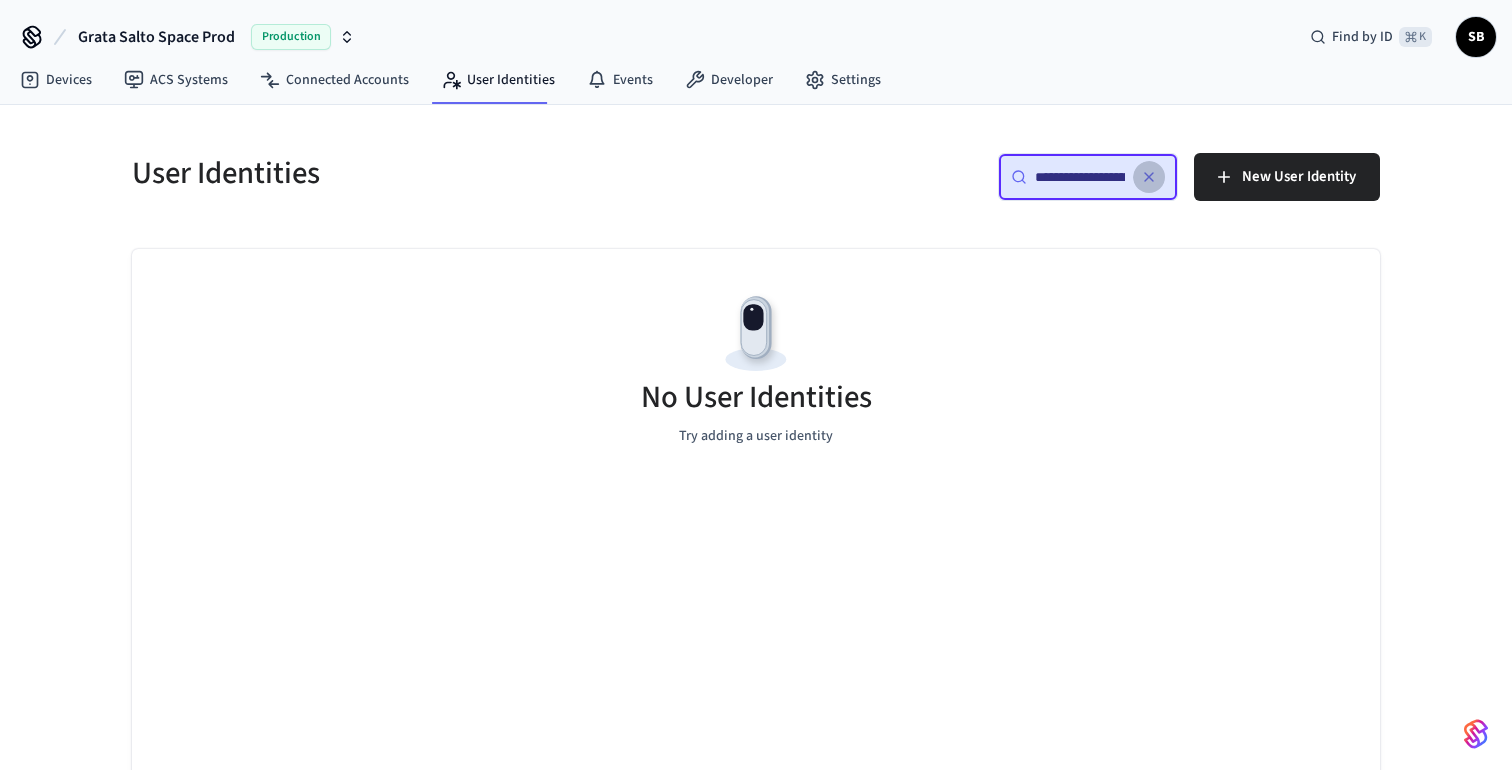 click 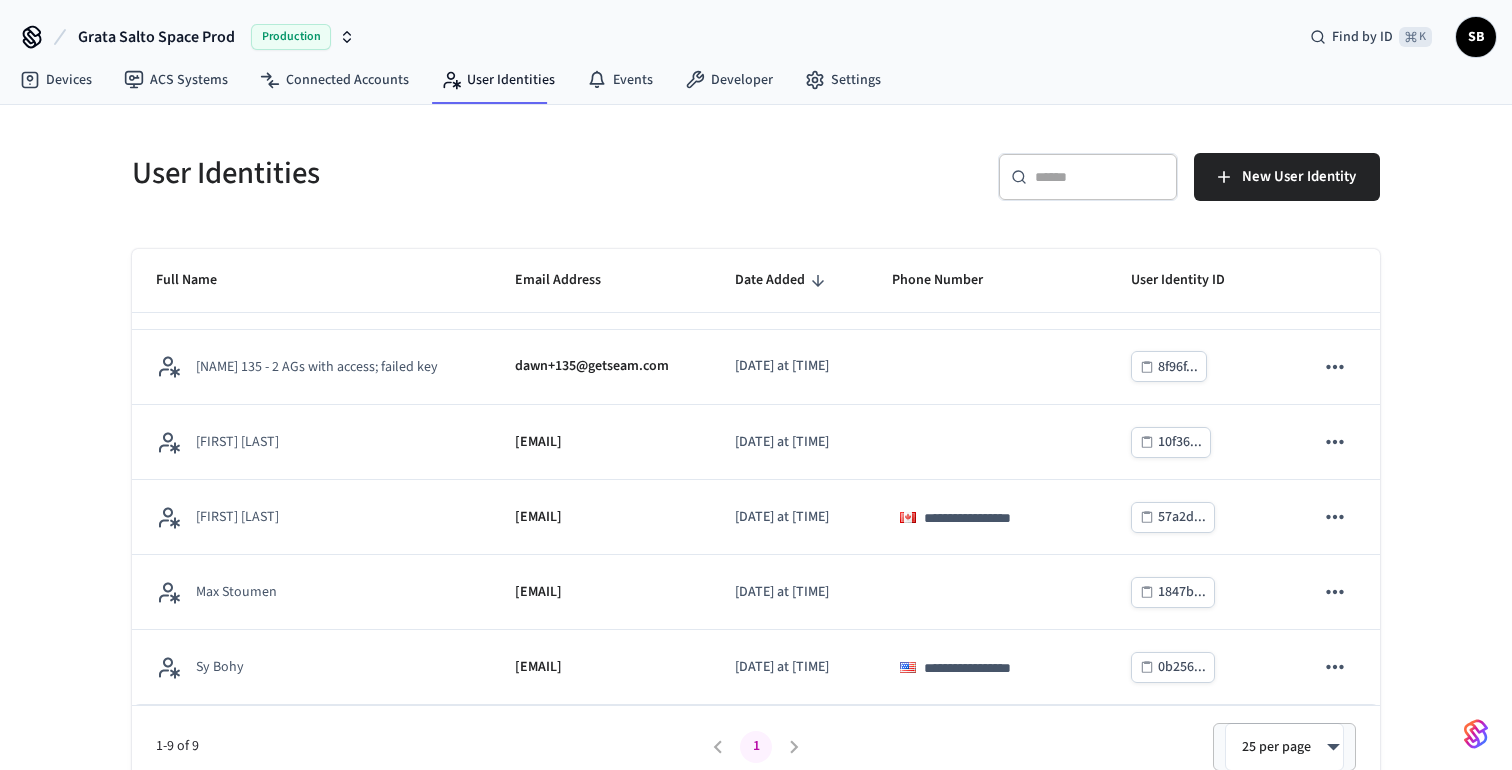 scroll, scrollTop: 0, scrollLeft: 0, axis: both 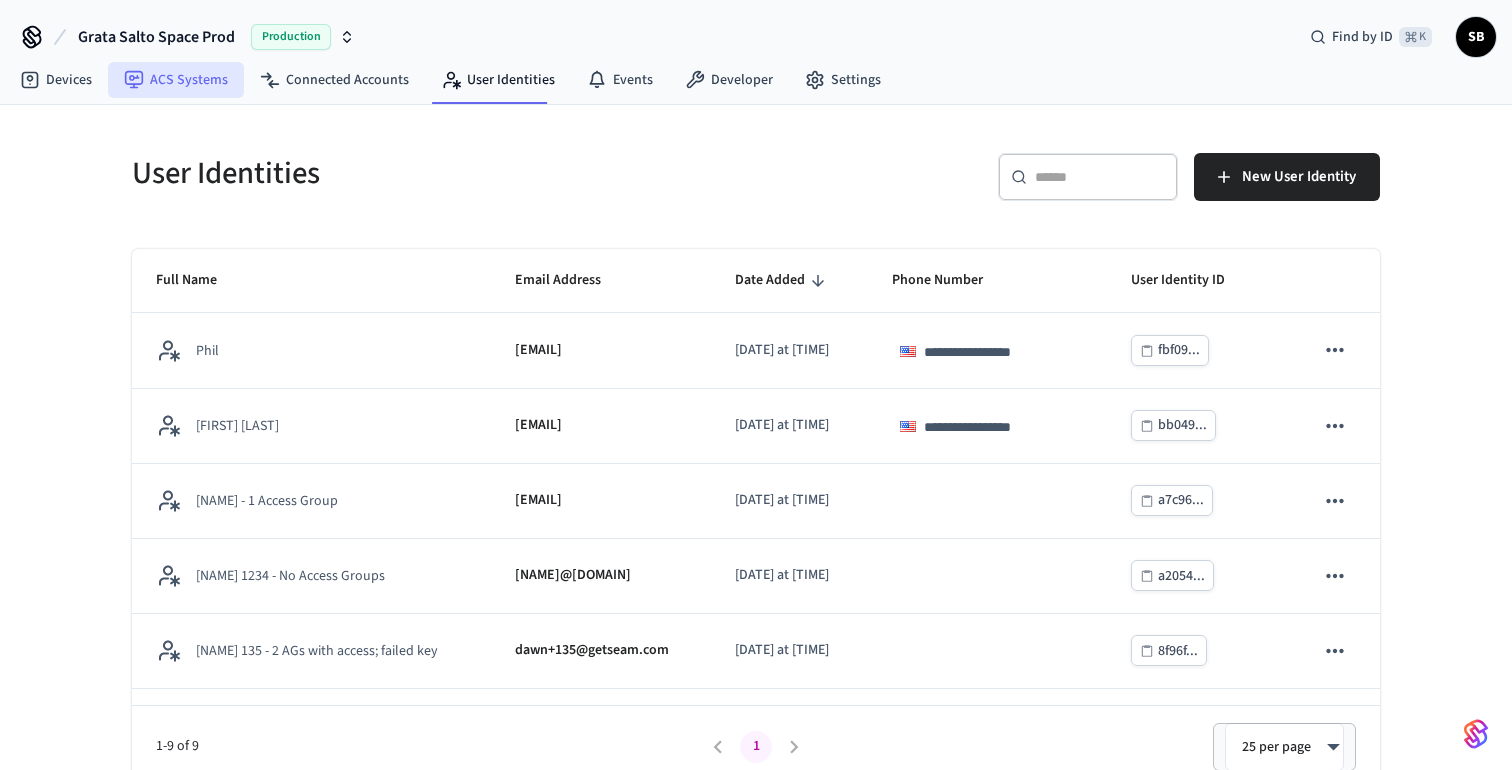 click on "ACS Systems" at bounding box center (176, 80) 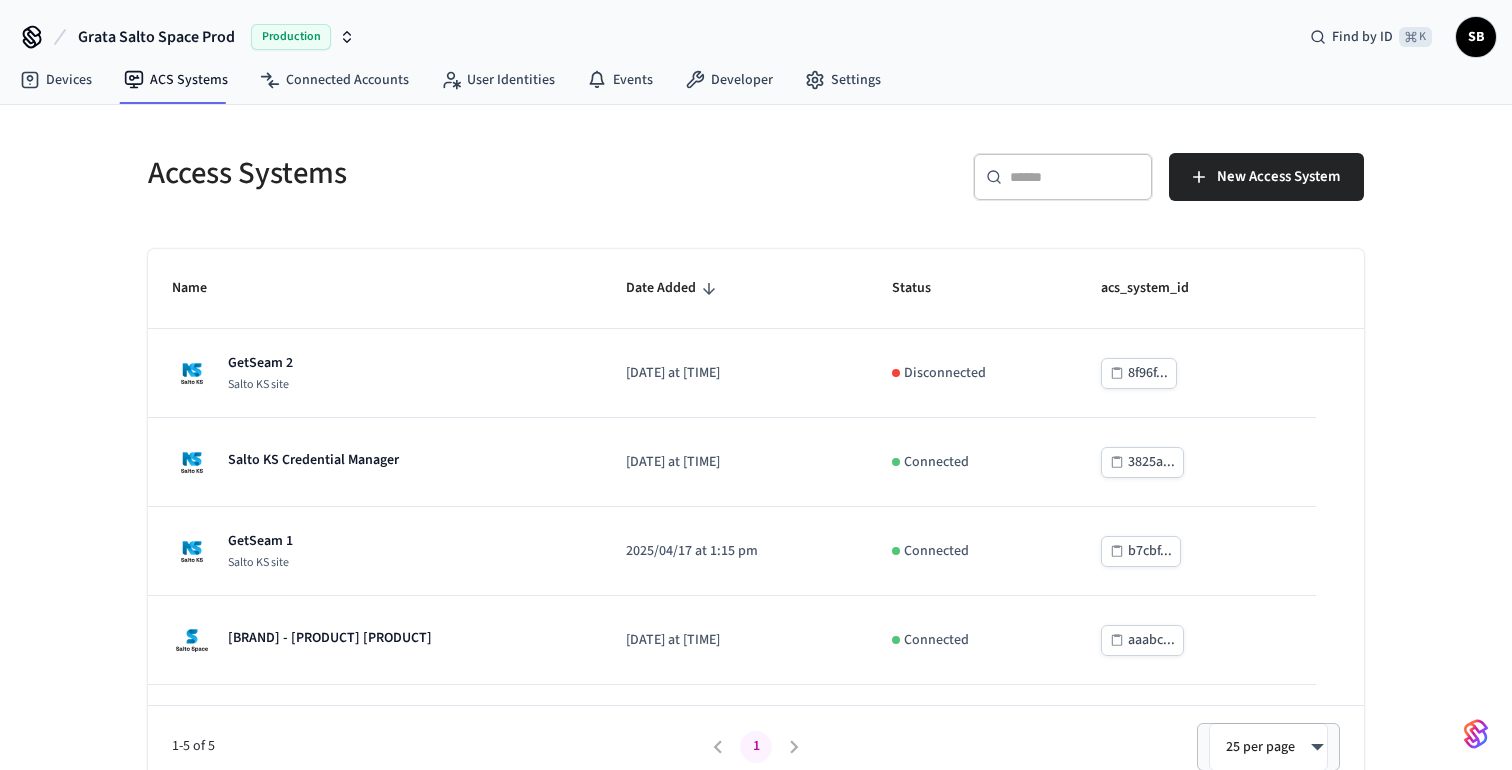 click on "Grata Salto Space Prod" at bounding box center [156, 37] 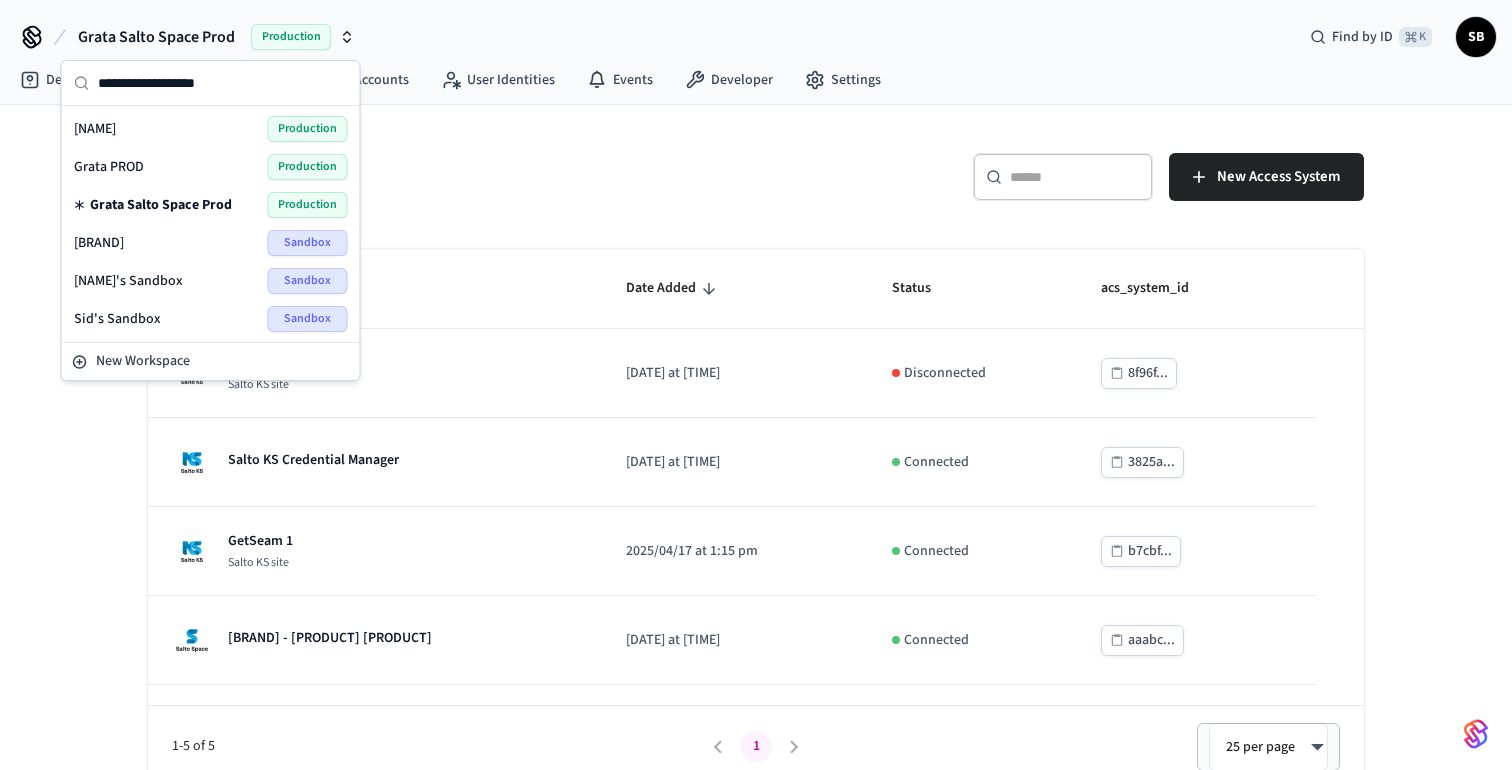 click on "Grata PROD Production" at bounding box center (211, 167) 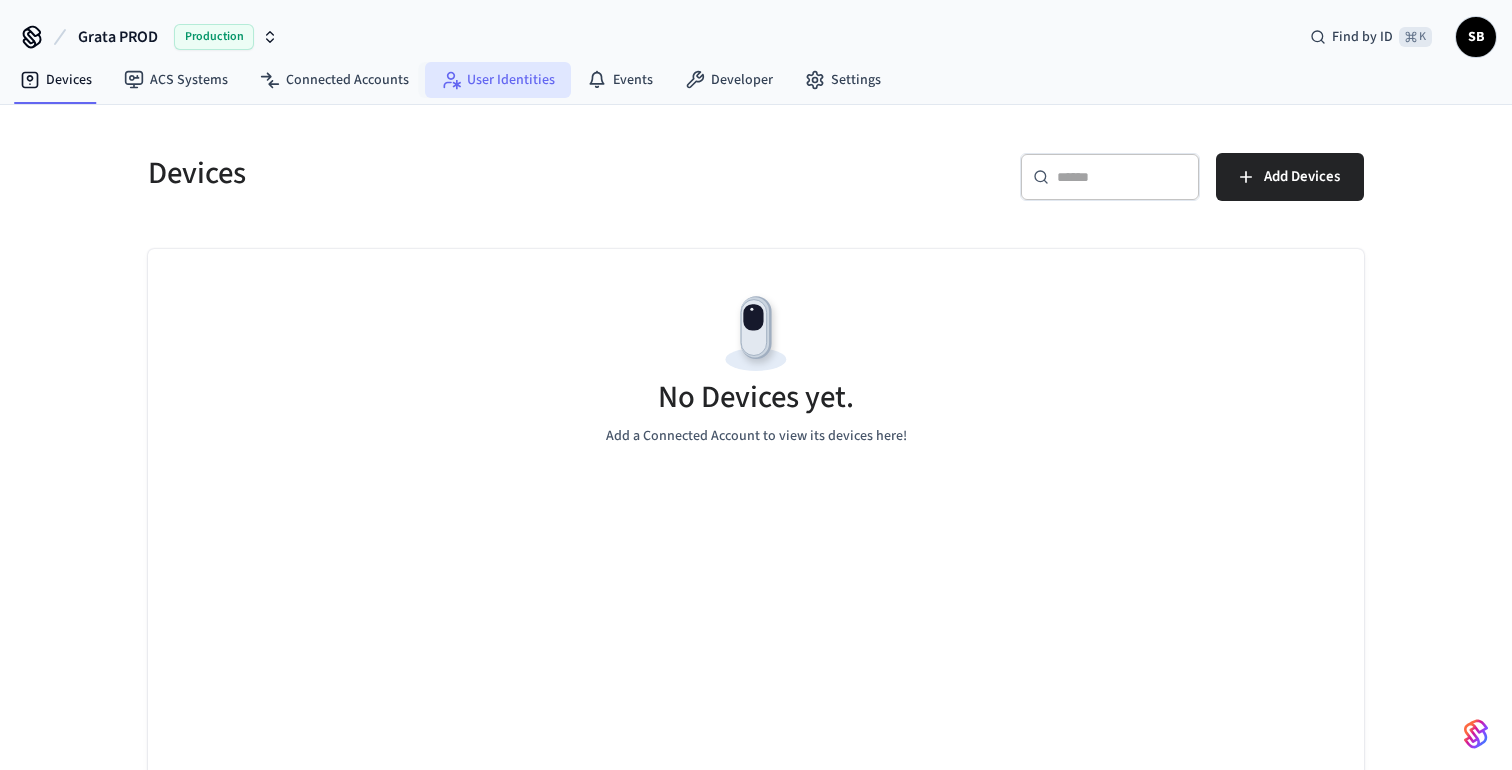 click on "User Identities" at bounding box center (498, 80) 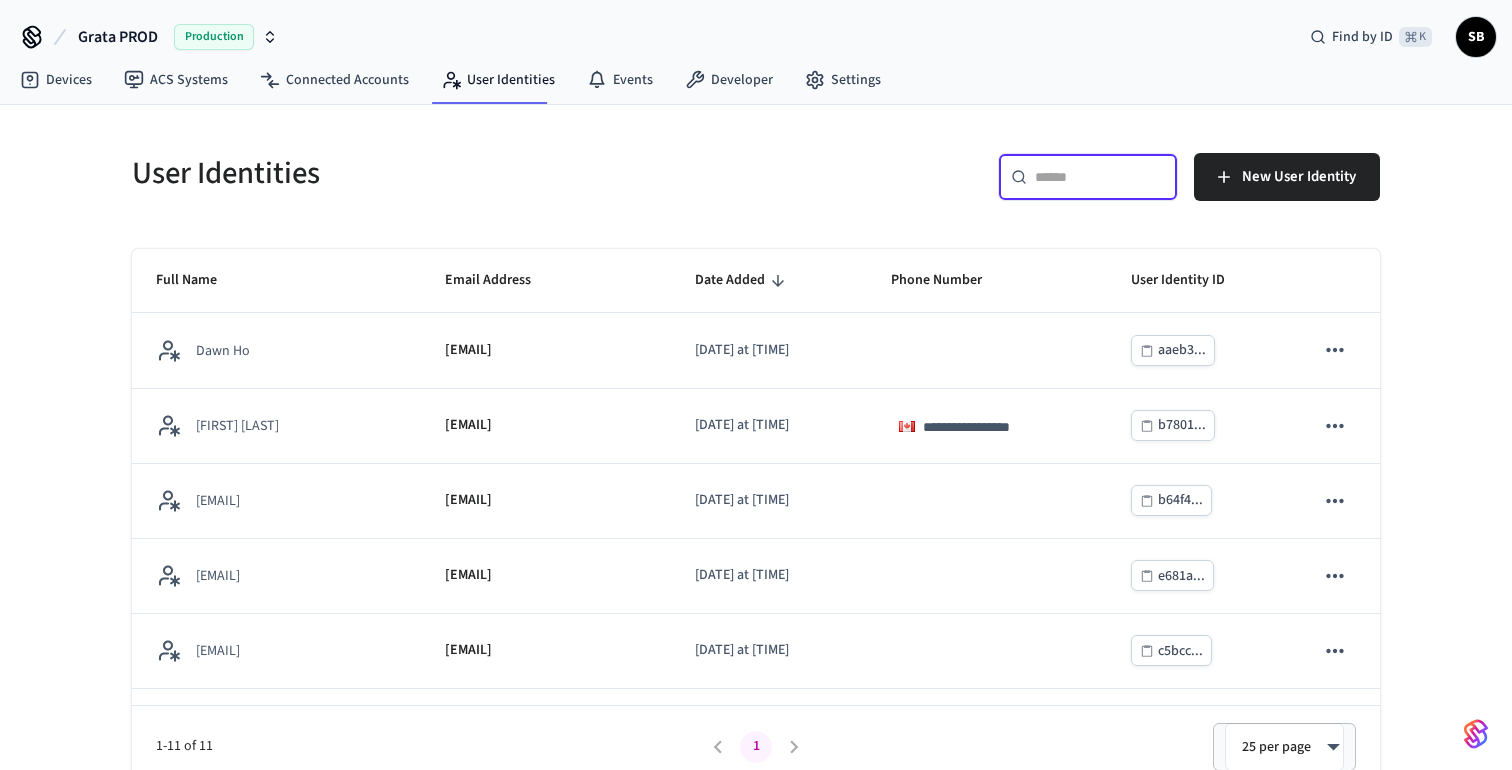 click at bounding box center [1100, 177] 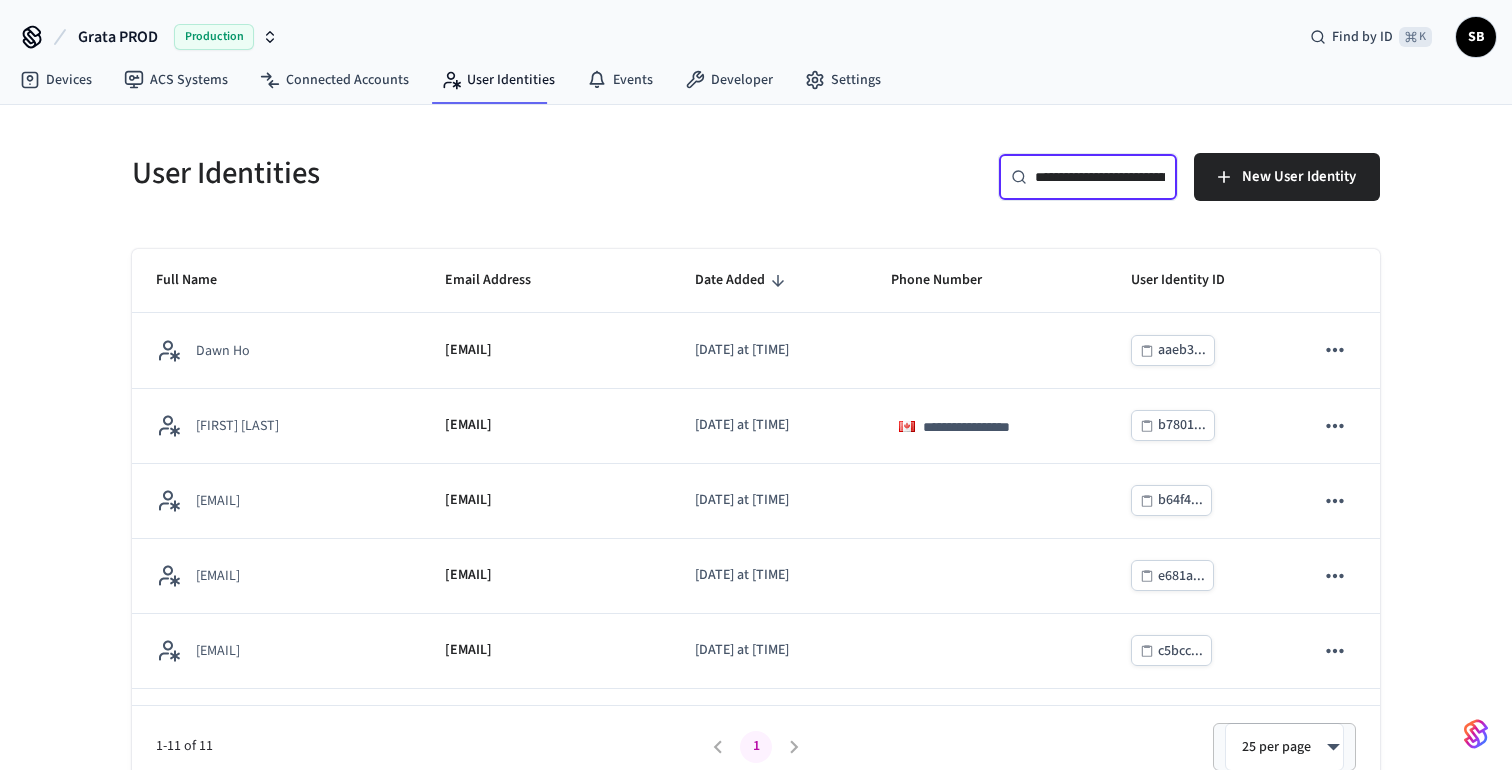 scroll, scrollTop: 0, scrollLeft: 89, axis: horizontal 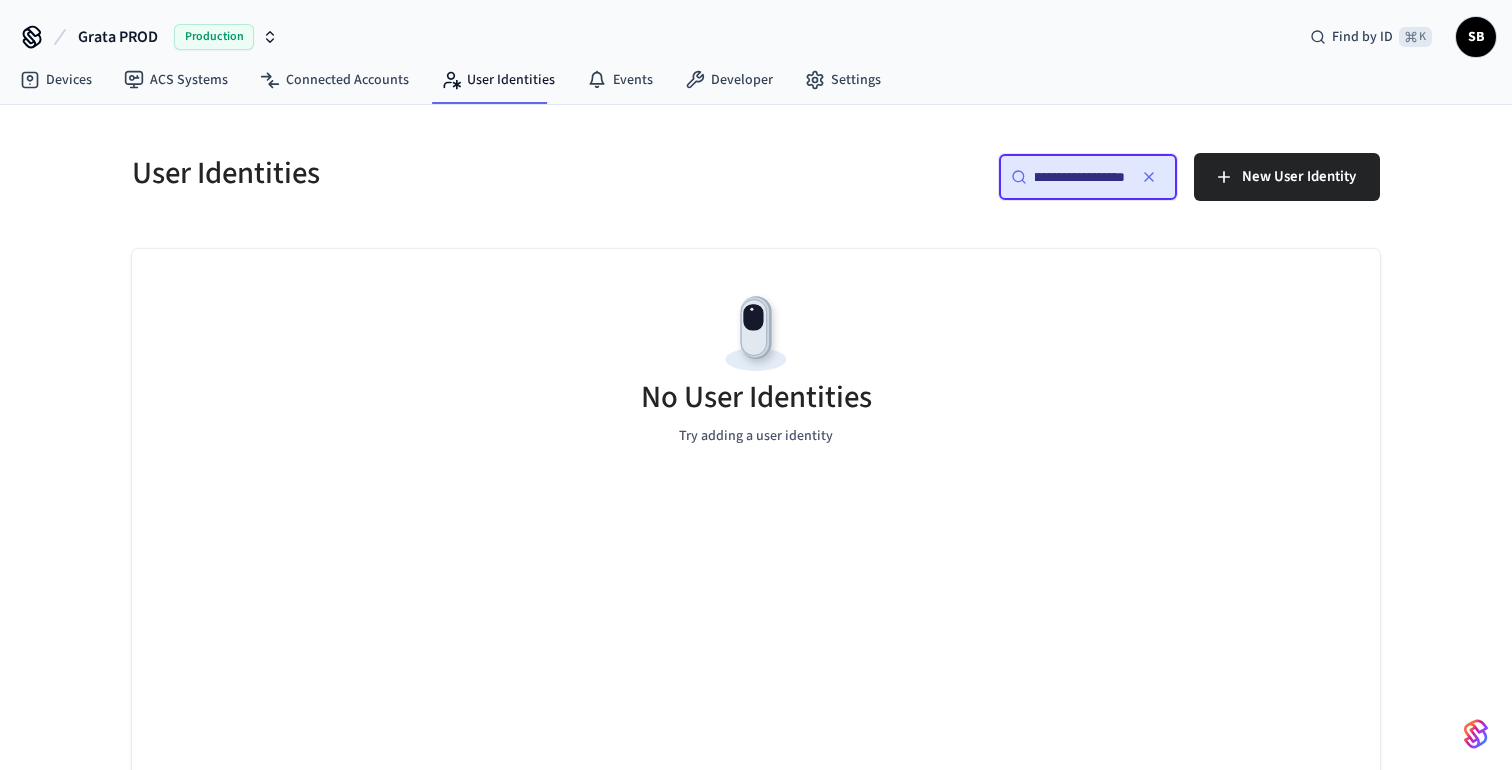 type on "**********" 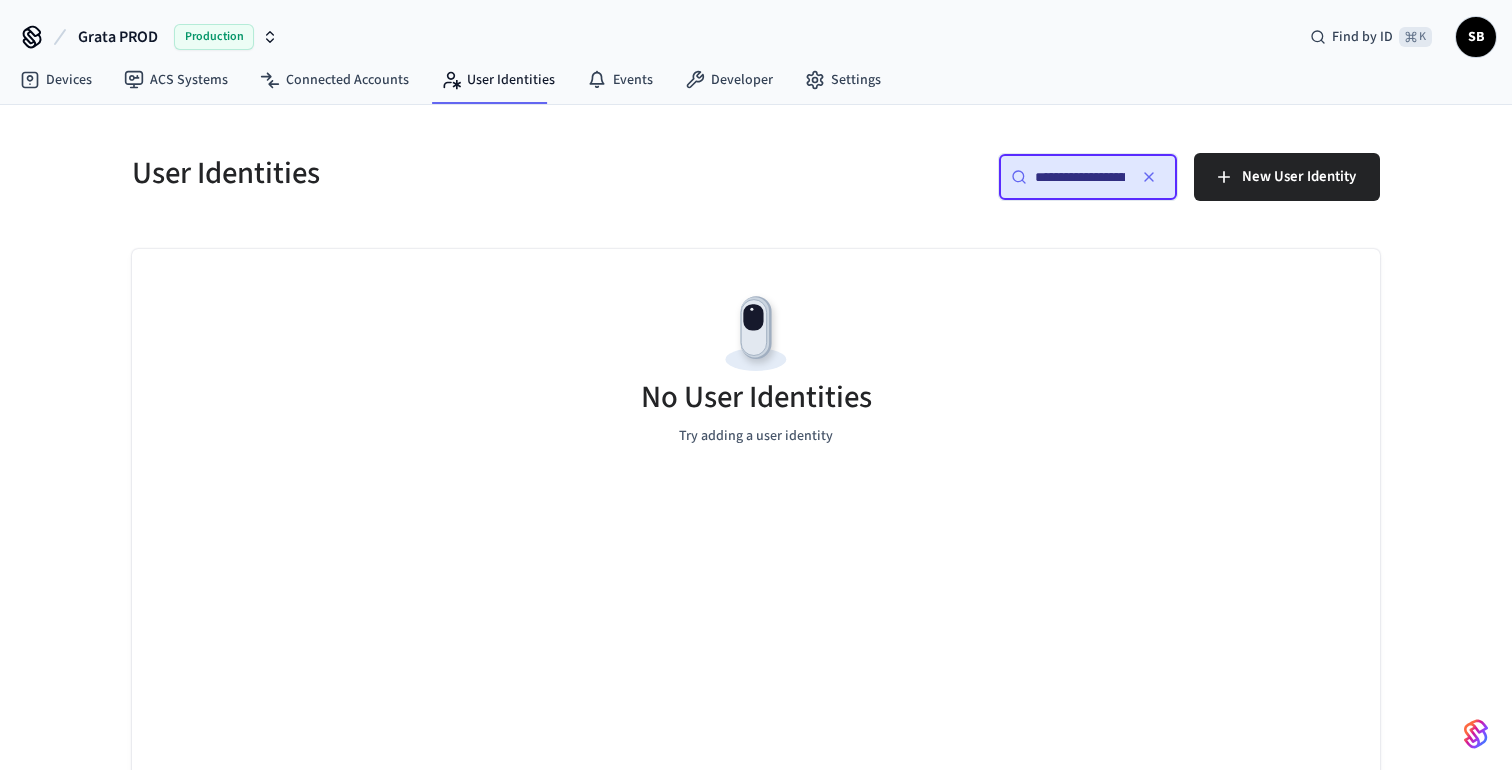 click 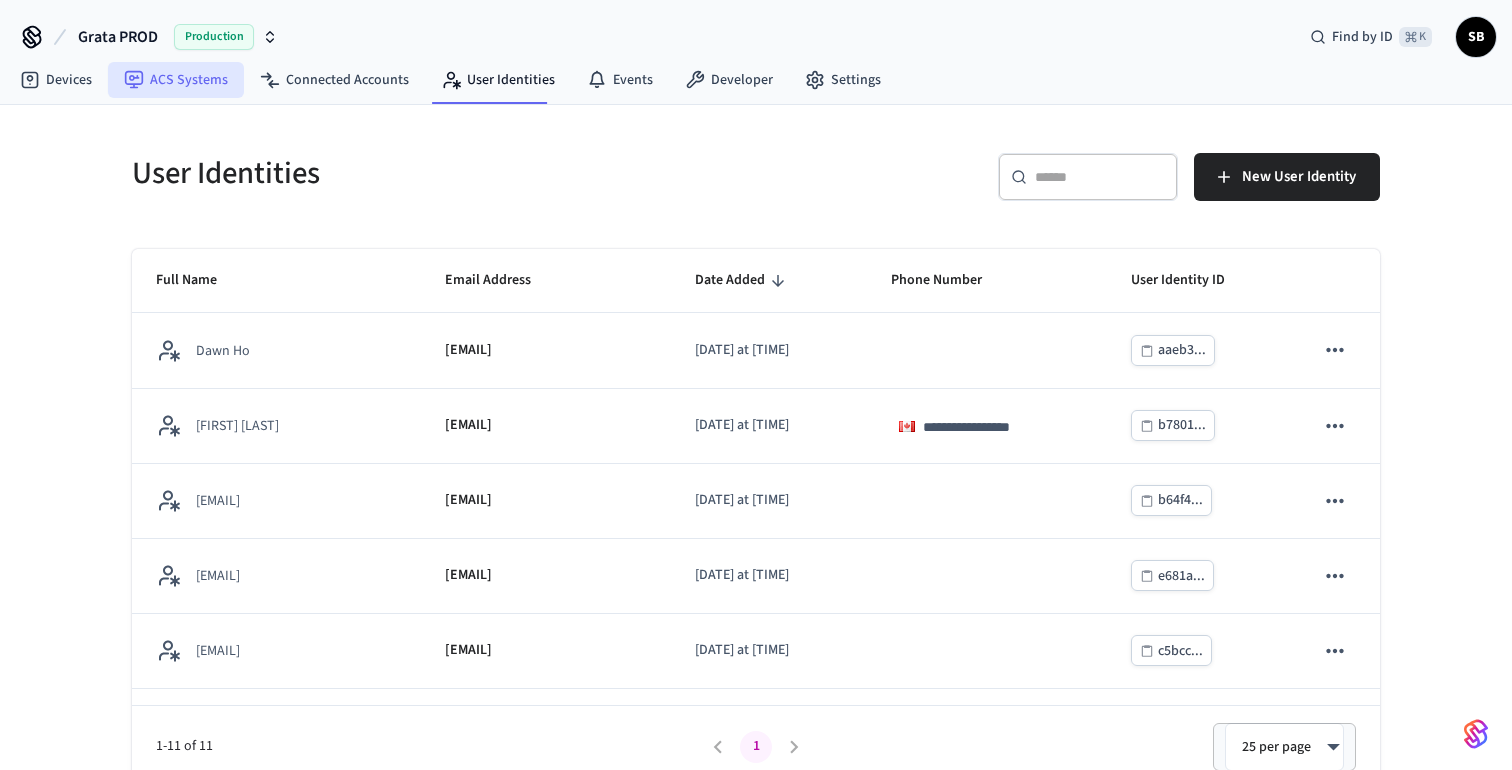 click on "ACS Systems" at bounding box center [176, 80] 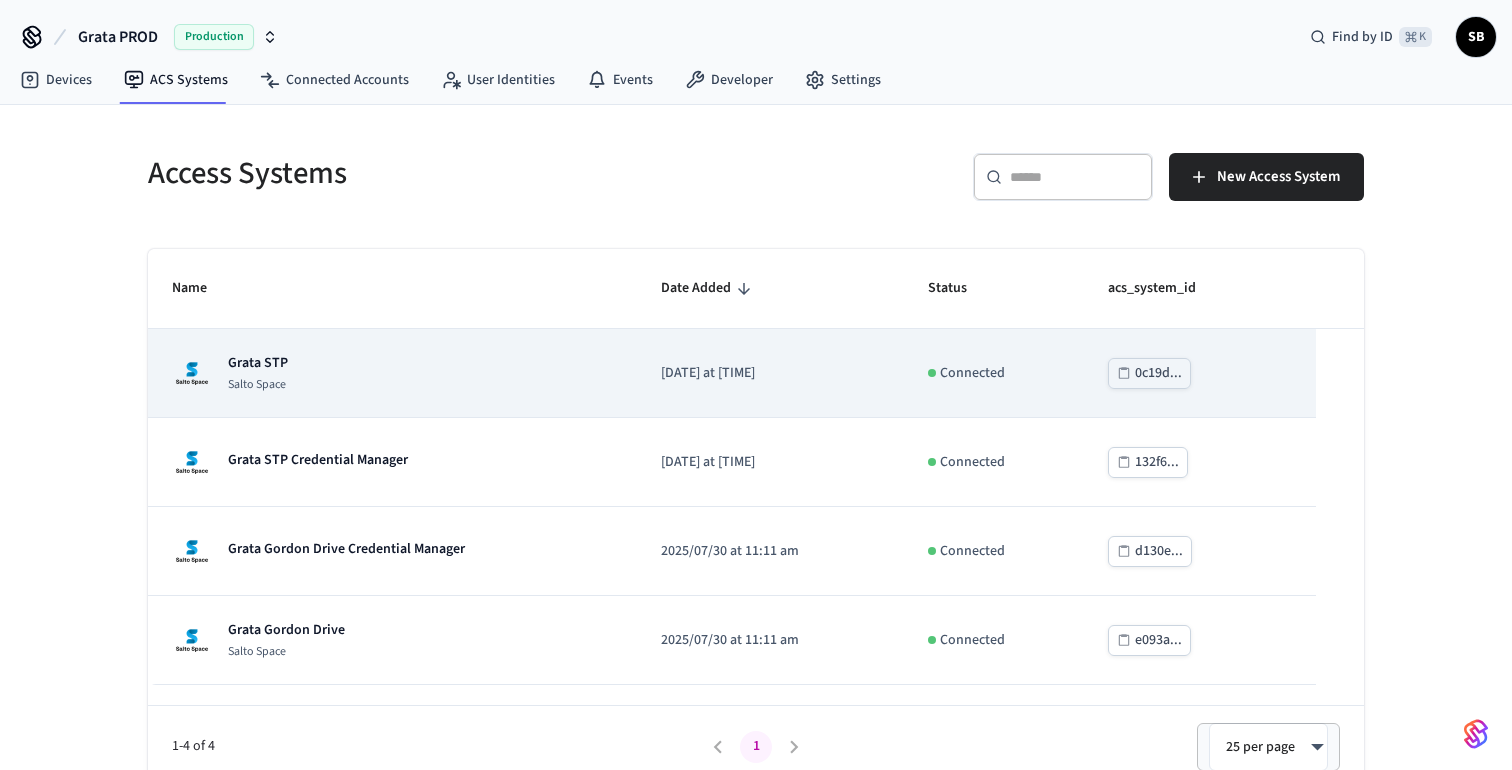 scroll, scrollTop: 18, scrollLeft: 0, axis: vertical 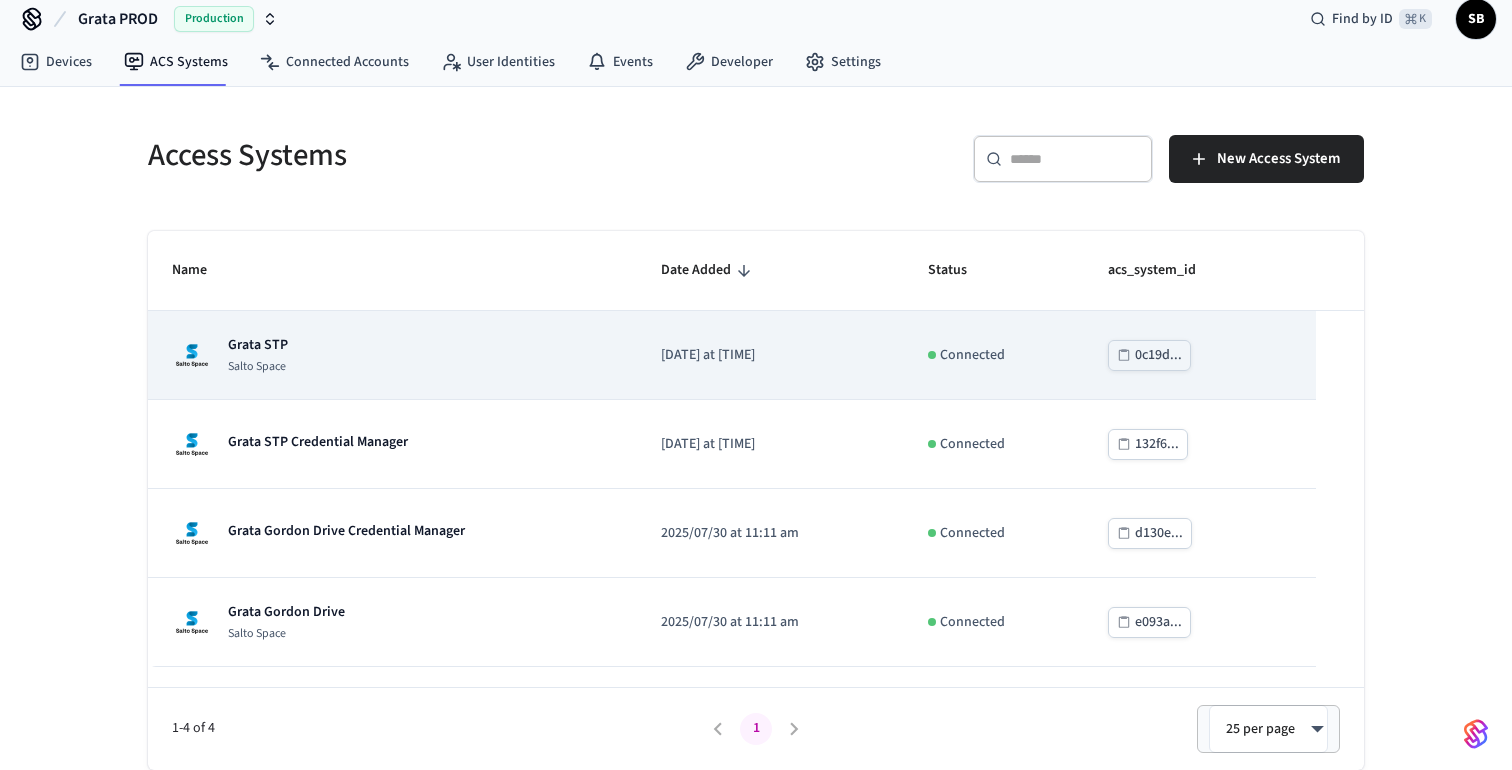 click on "Grata STP" at bounding box center (258, 345) 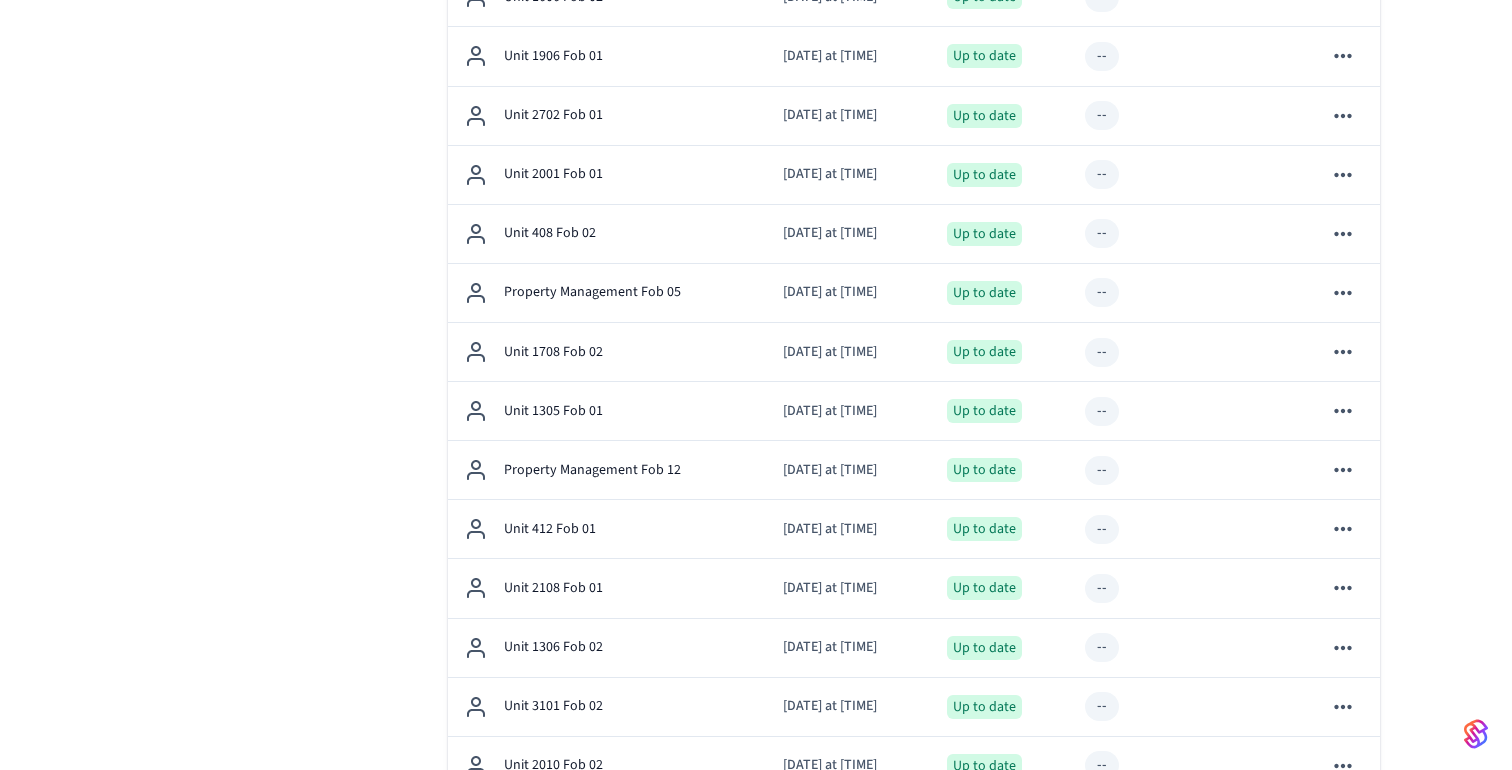 scroll, scrollTop: 0, scrollLeft: 0, axis: both 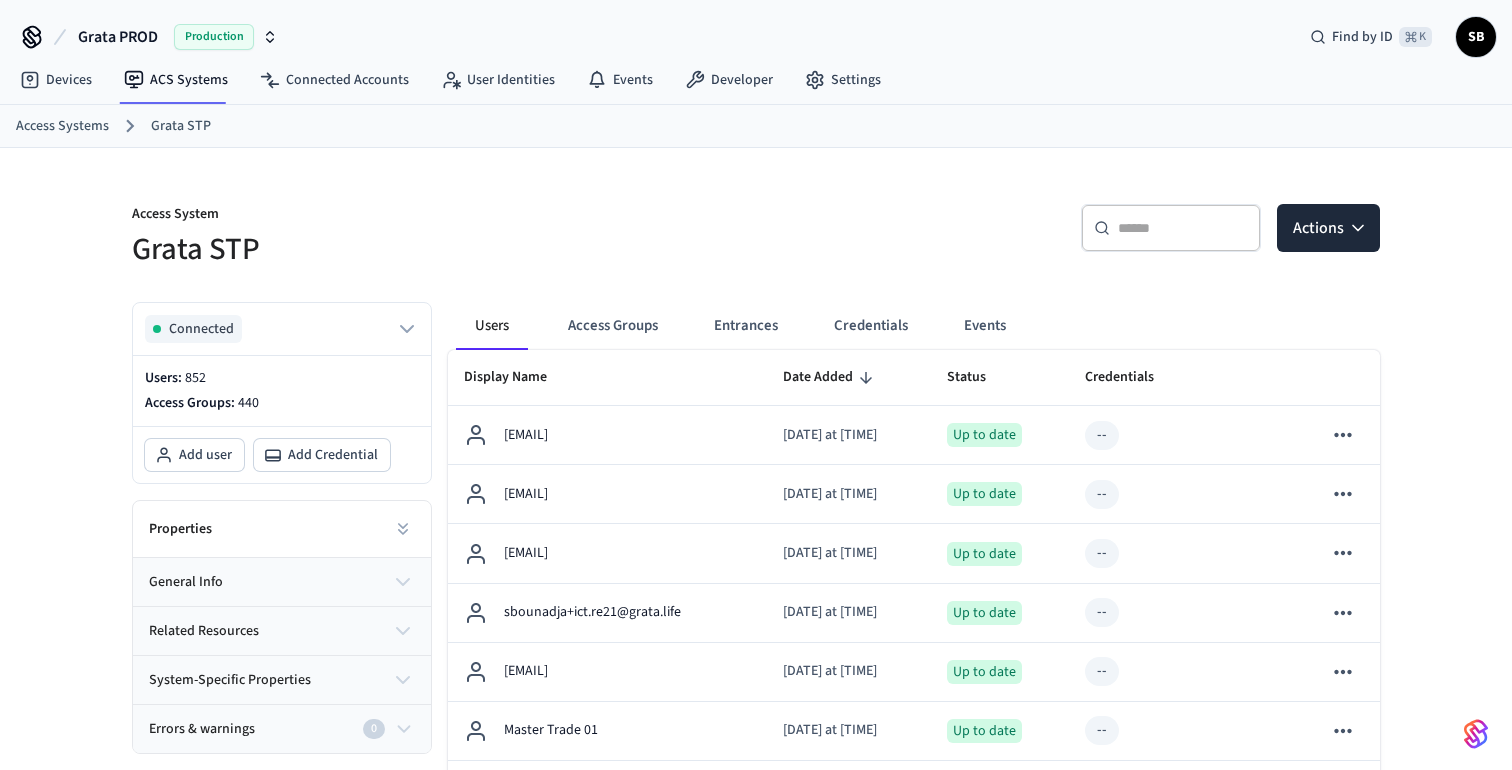 click on "​ ​" at bounding box center [1171, 228] 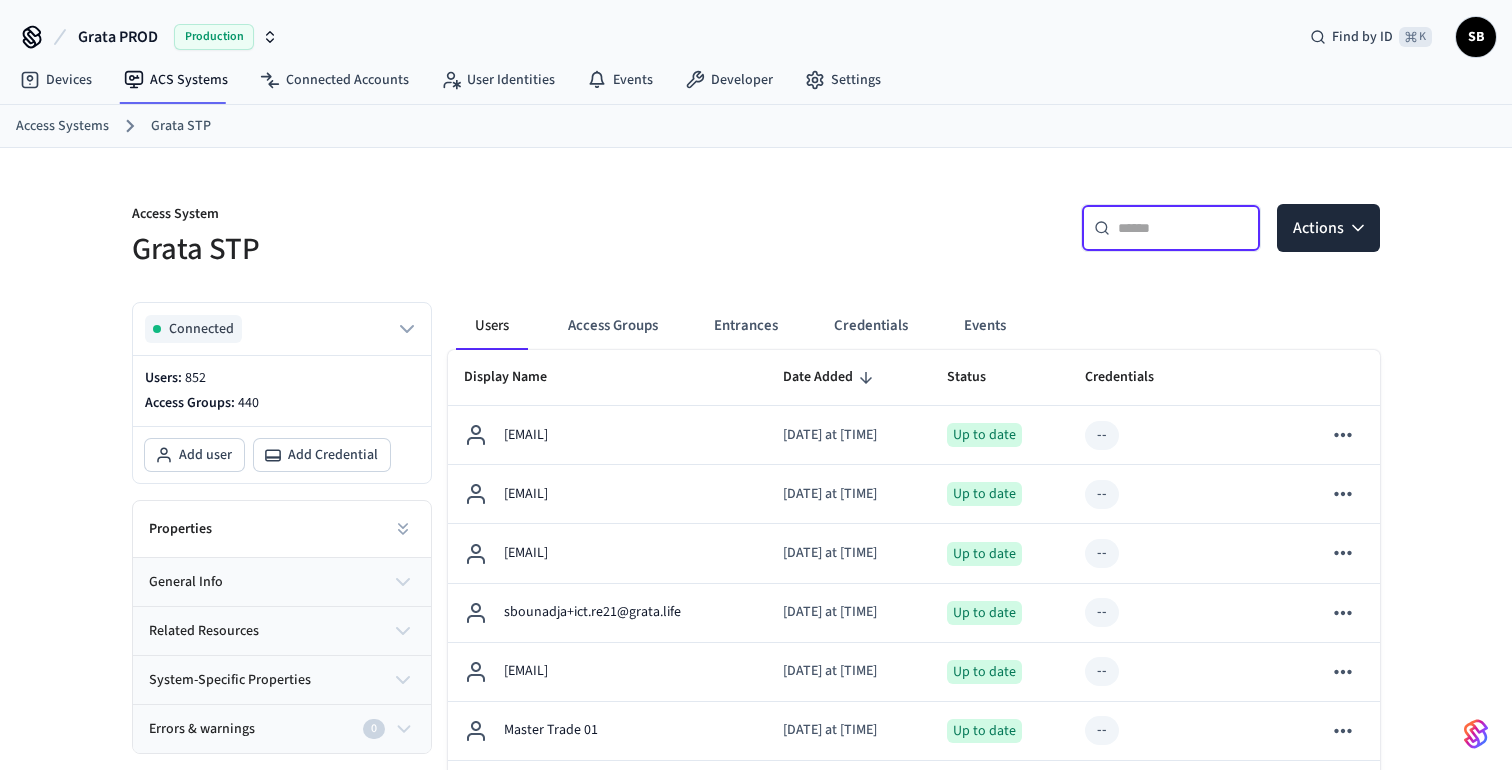 paste on "**********" 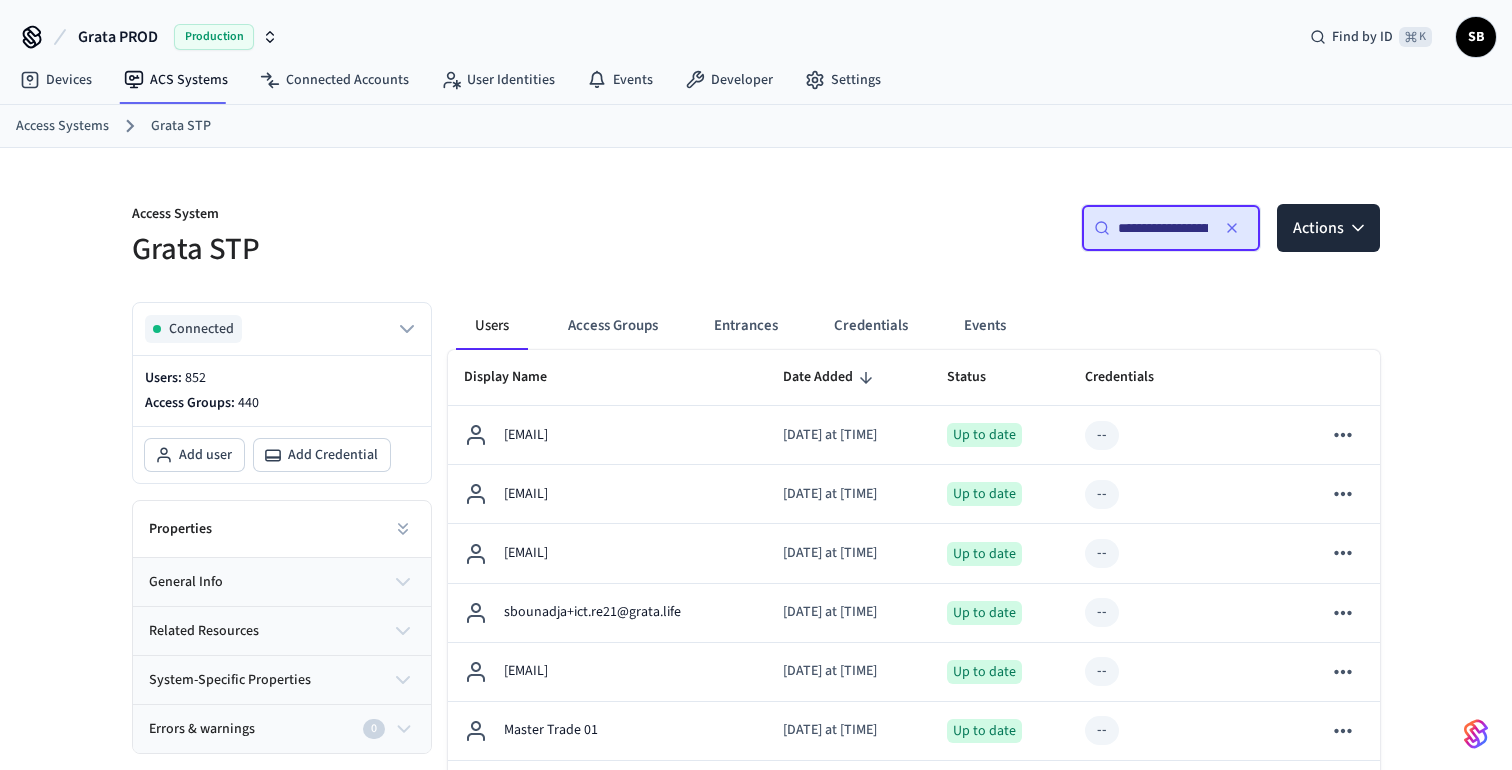 scroll, scrollTop: 0, scrollLeft: 88, axis: horizontal 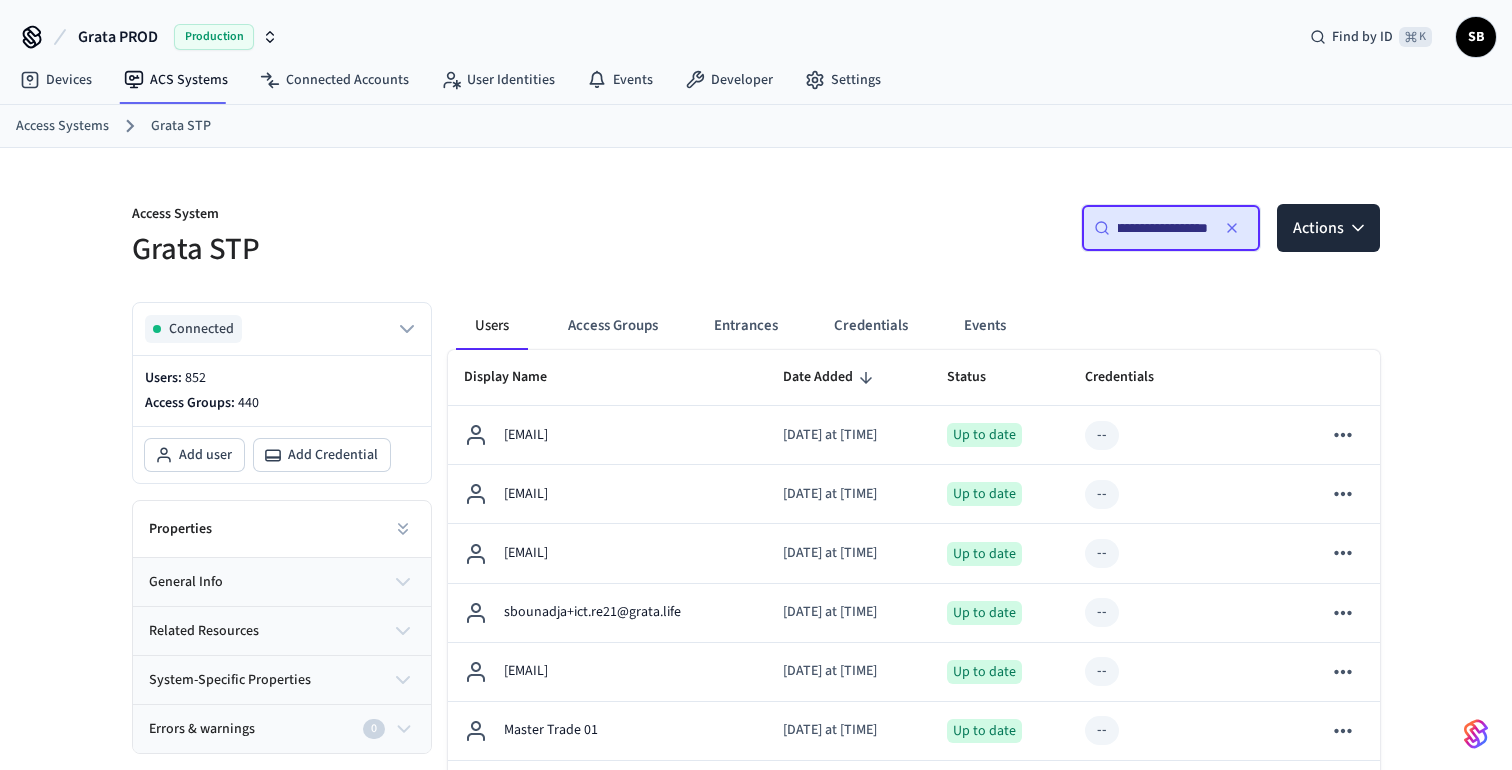 type on "**********" 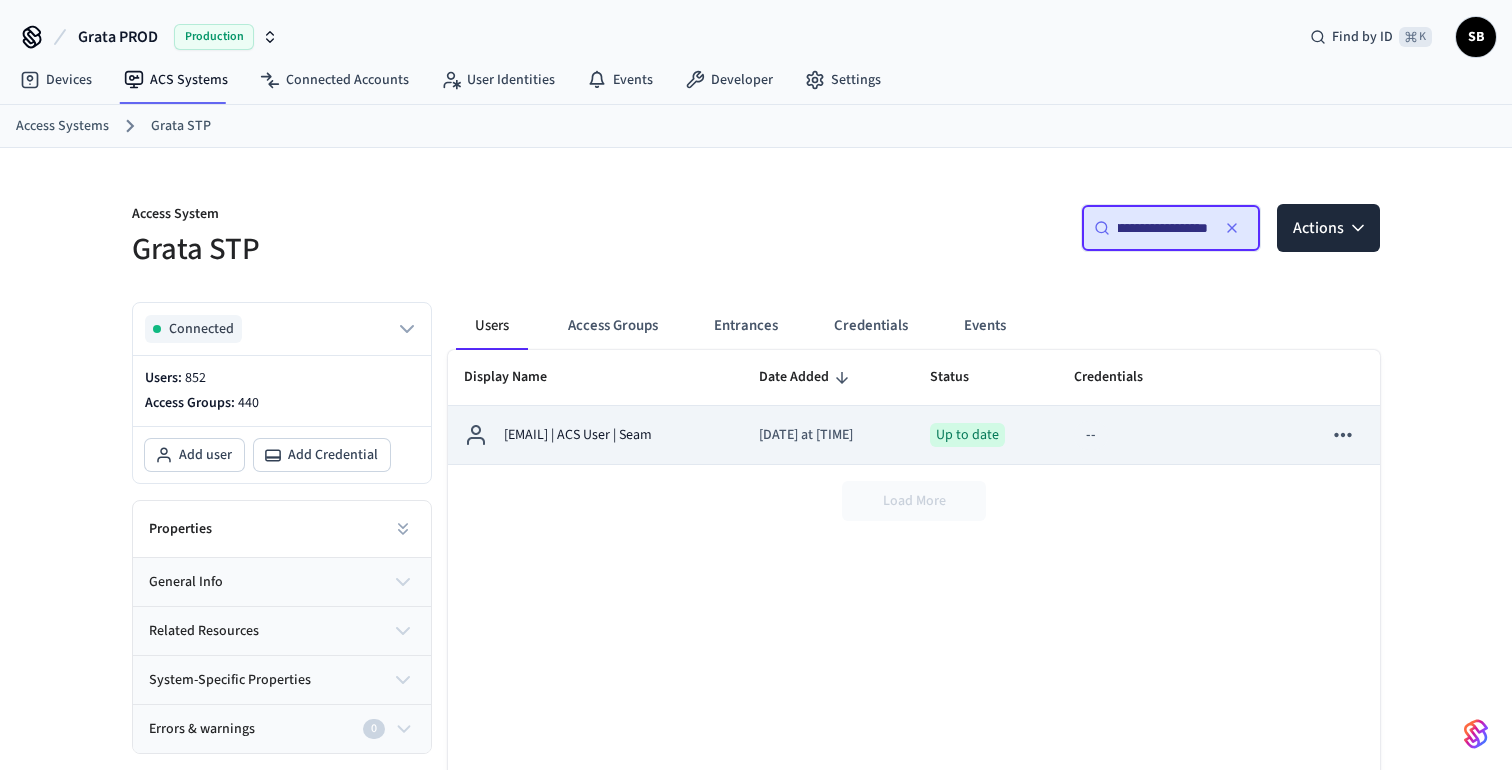 scroll, scrollTop: 0, scrollLeft: 0, axis: both 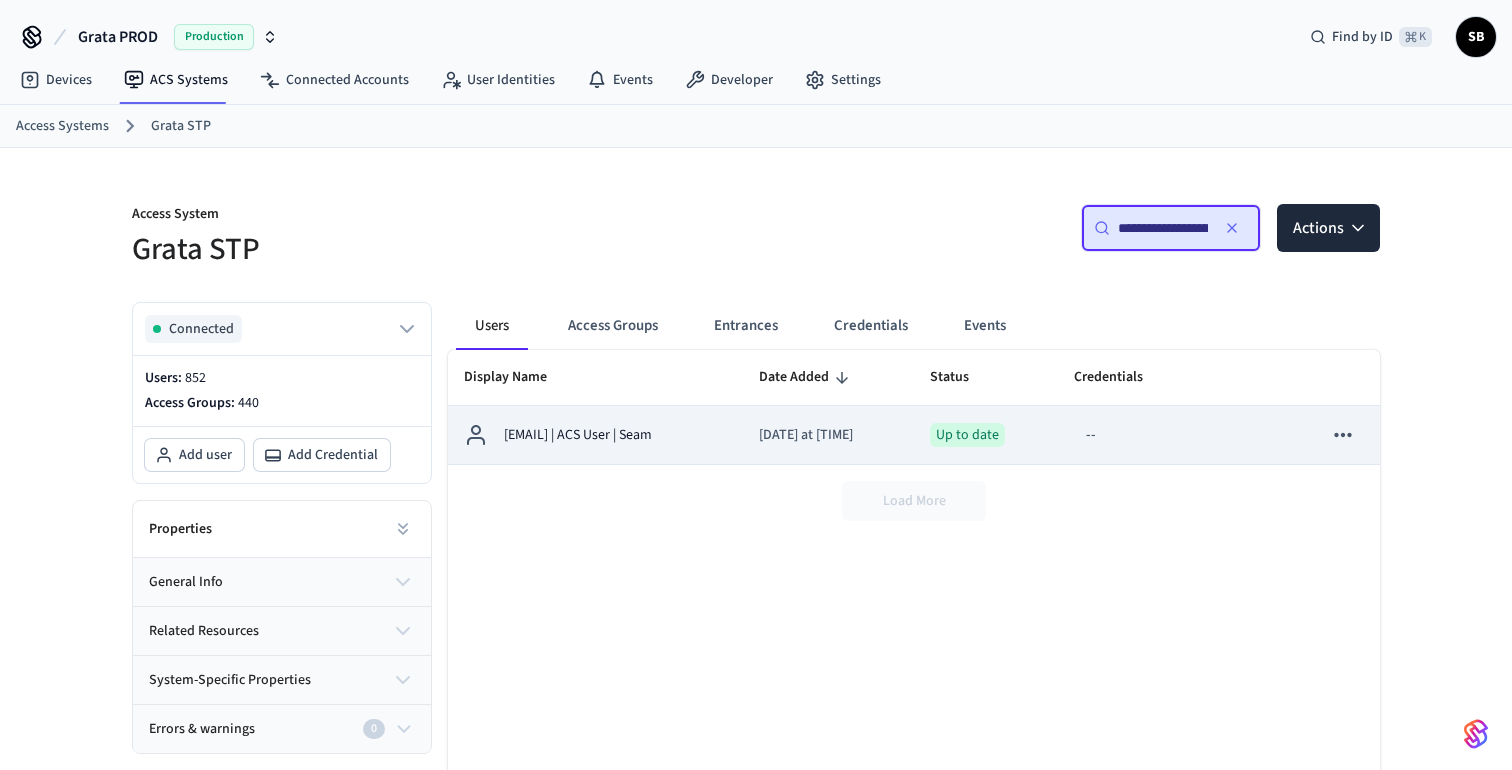 click on "[EMAIL] | ACS User | Seam" at bounding box center (578, 435) 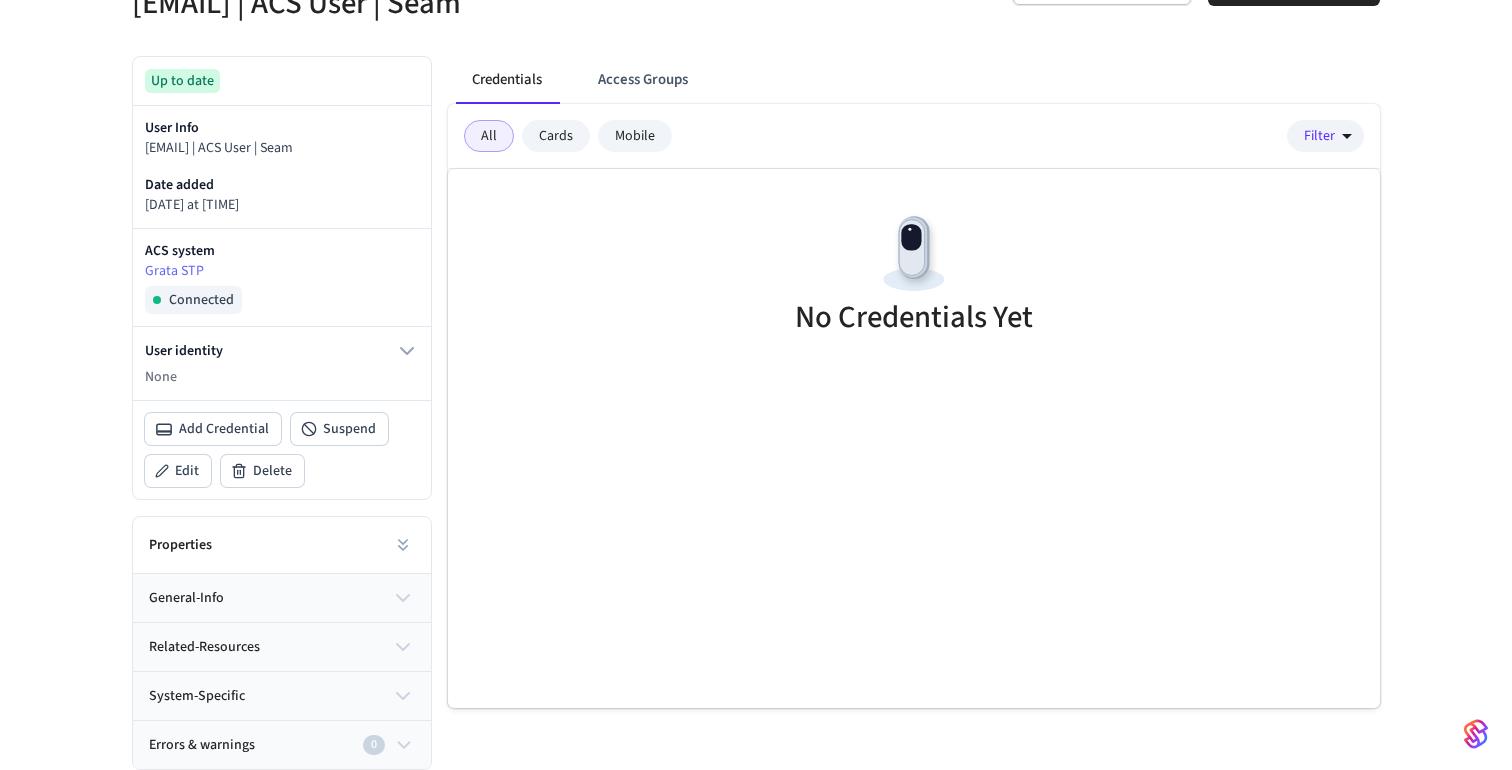 scroll, scrollTop: 0, scrollLeft: 0, axis: both 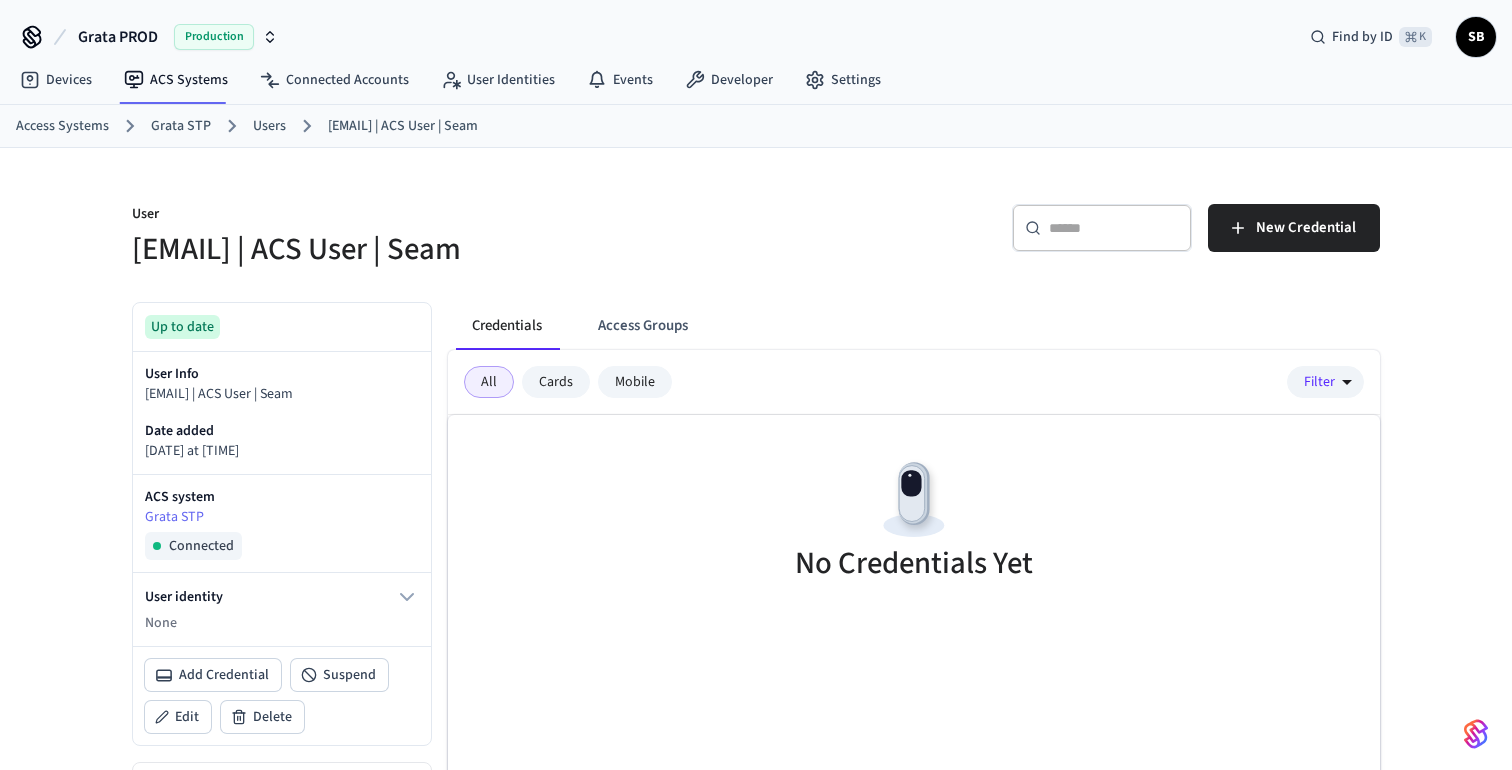 click on "Users" at bounding box center [269, 126] 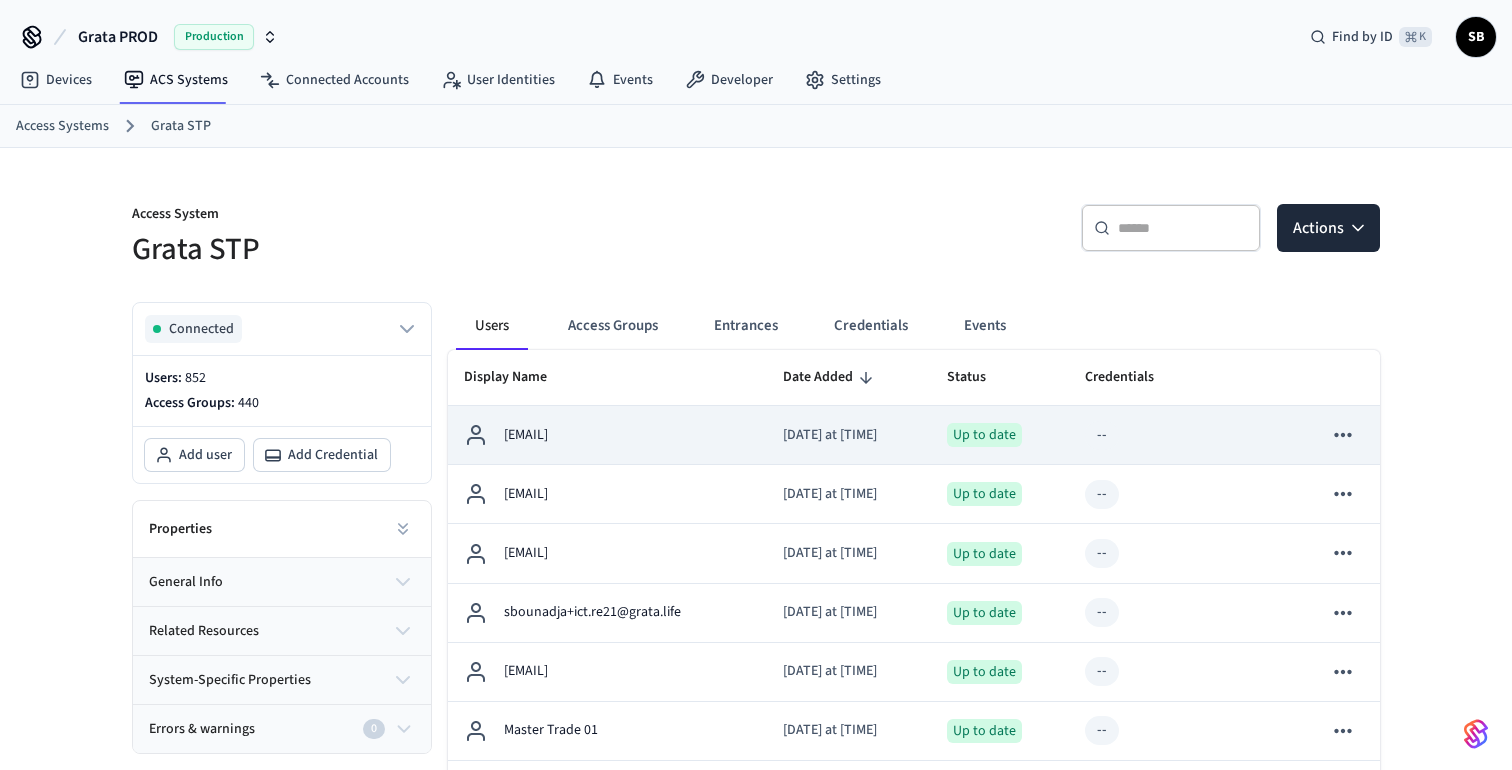 click on "[EMAIL]" at bounding box center (526, 435) 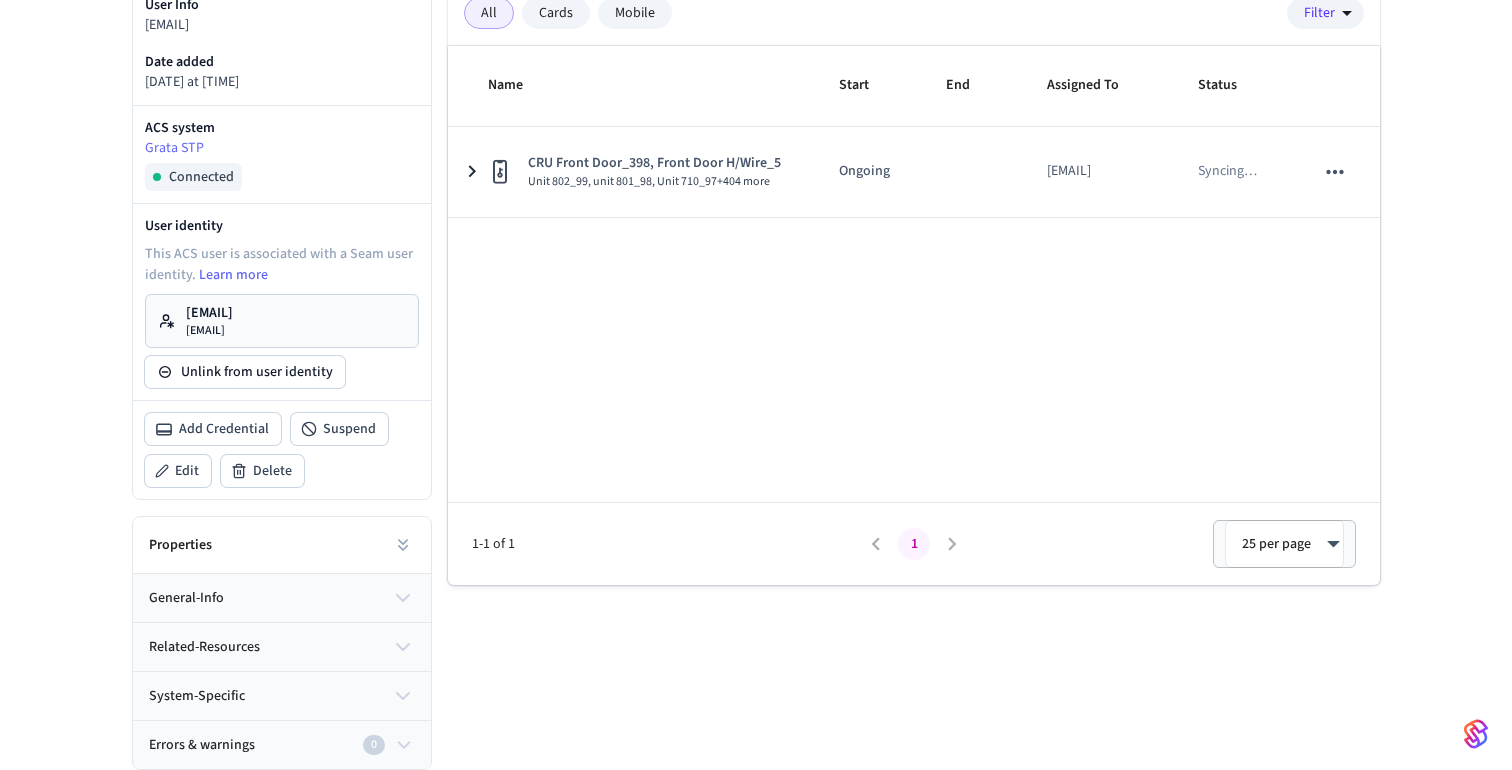 scroll, scrollTop: 0, scrollLeft: 0, axis: both 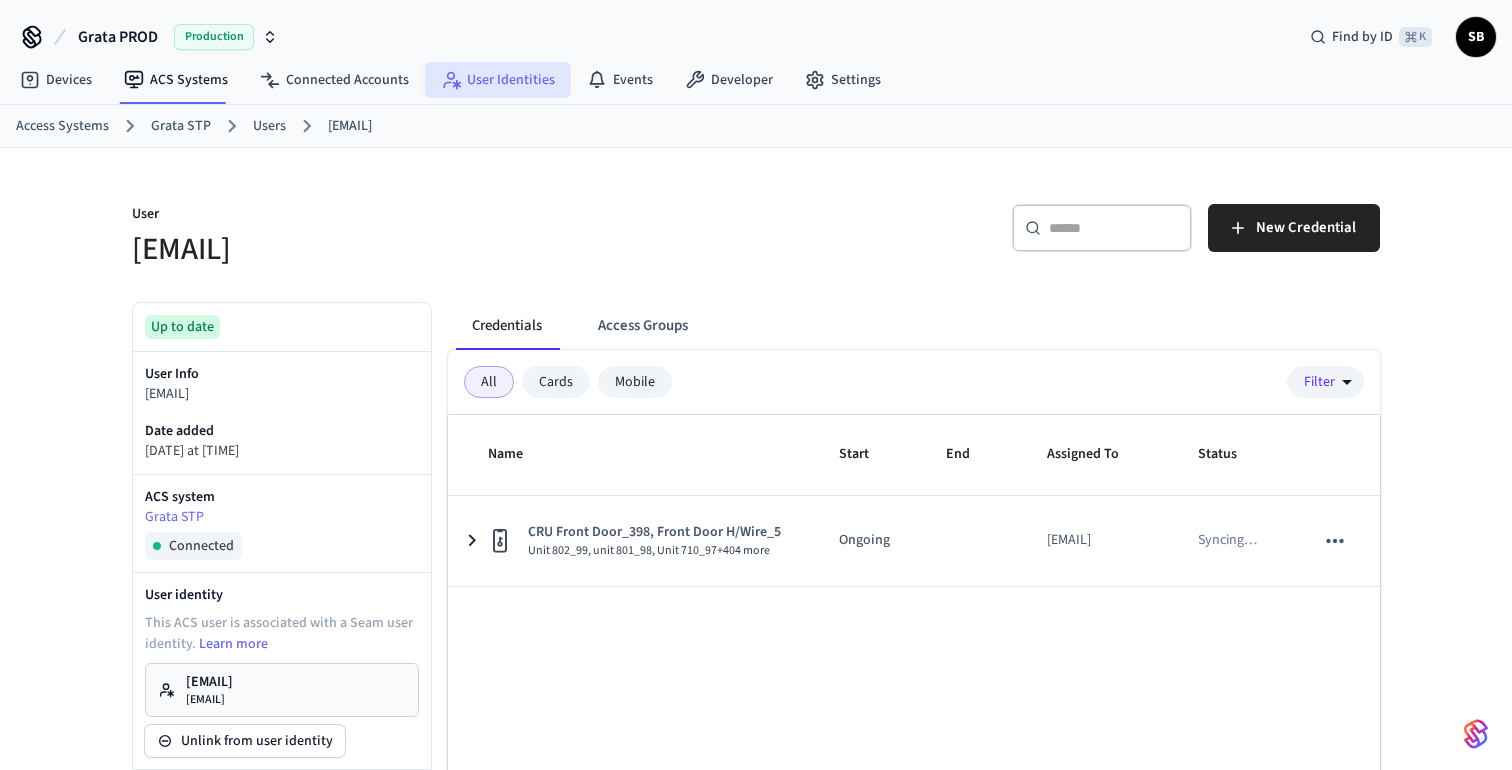 click on "User Identities" at bounding box center [498, 80] 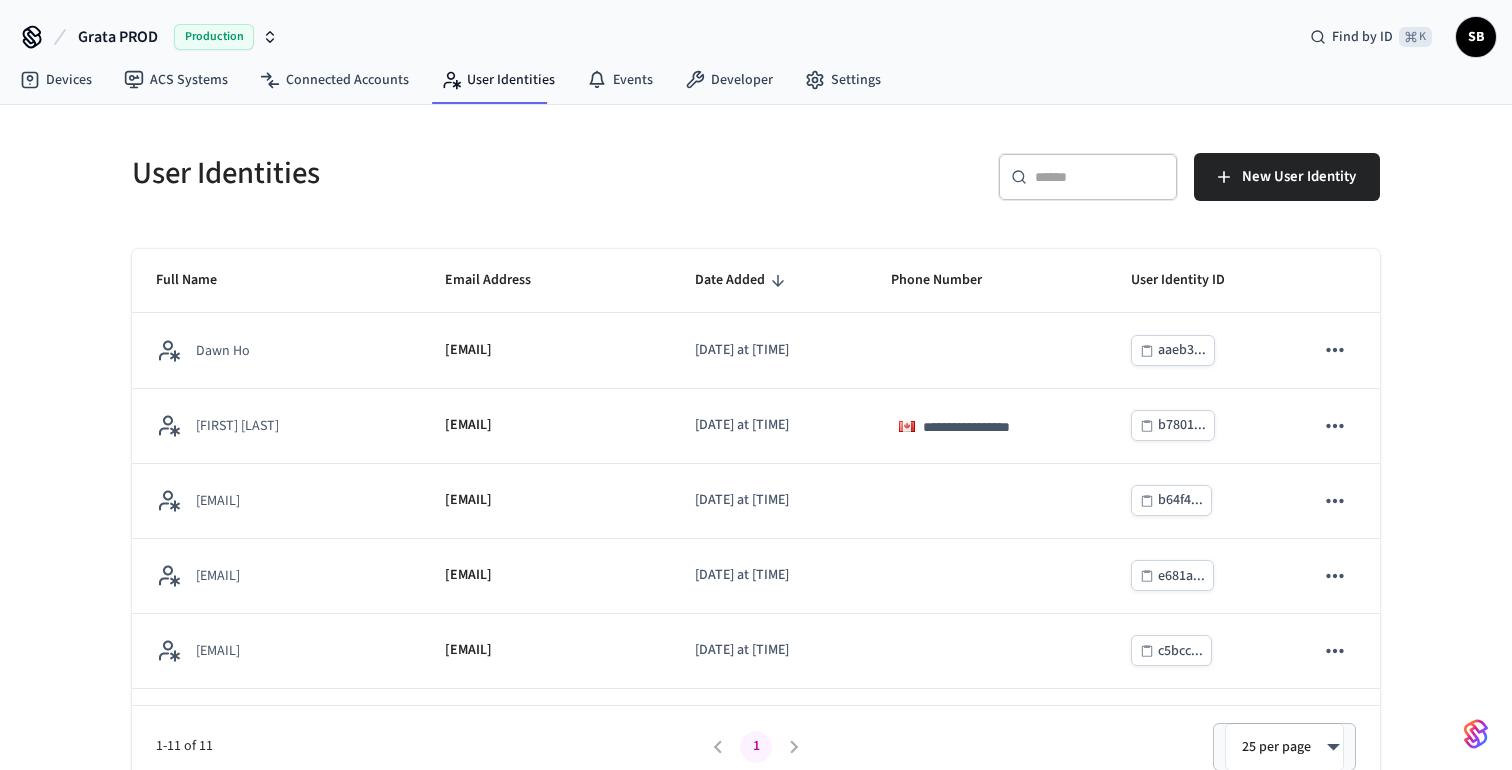 click on "​ ​" at bounding box center [1088, 177] 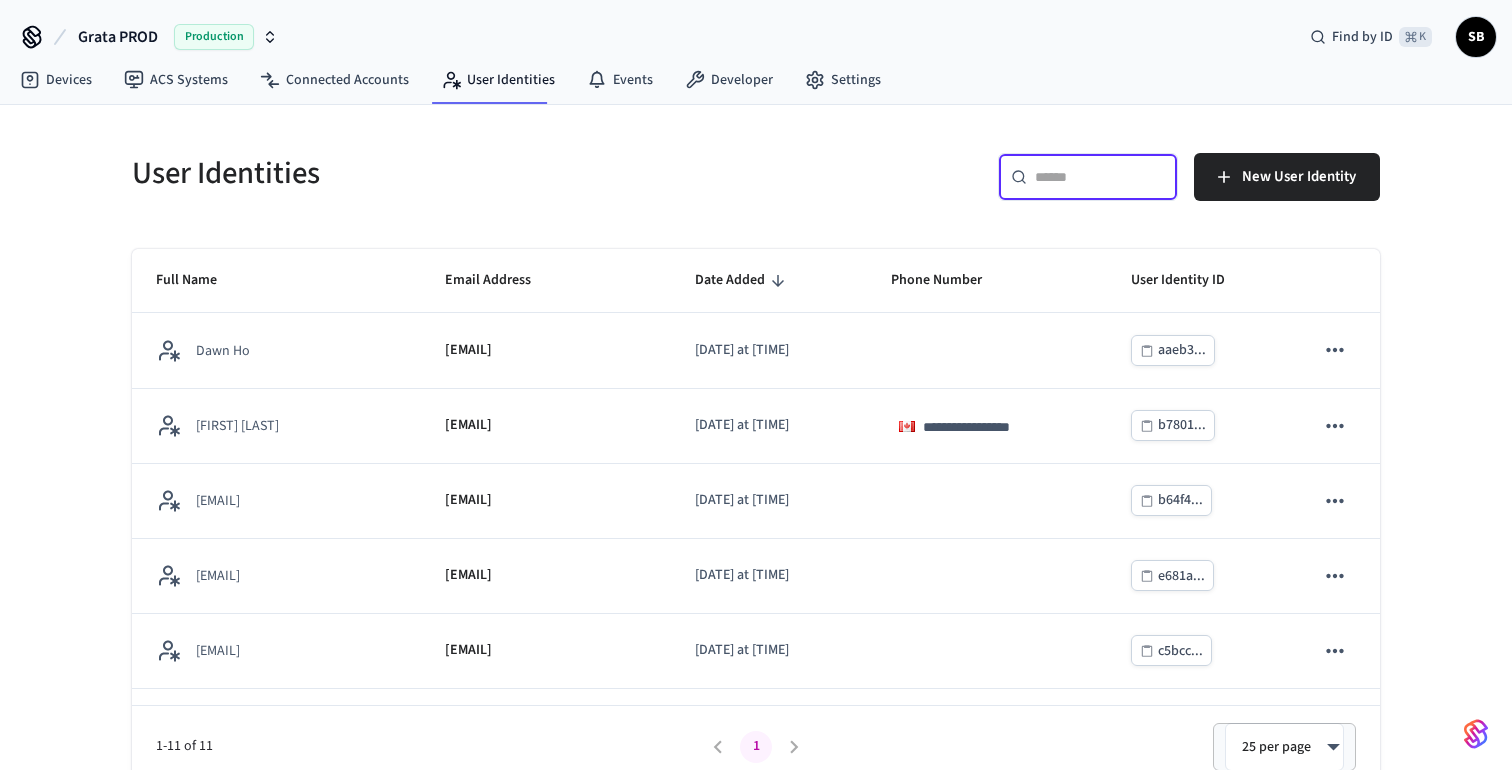 paste on "**********" 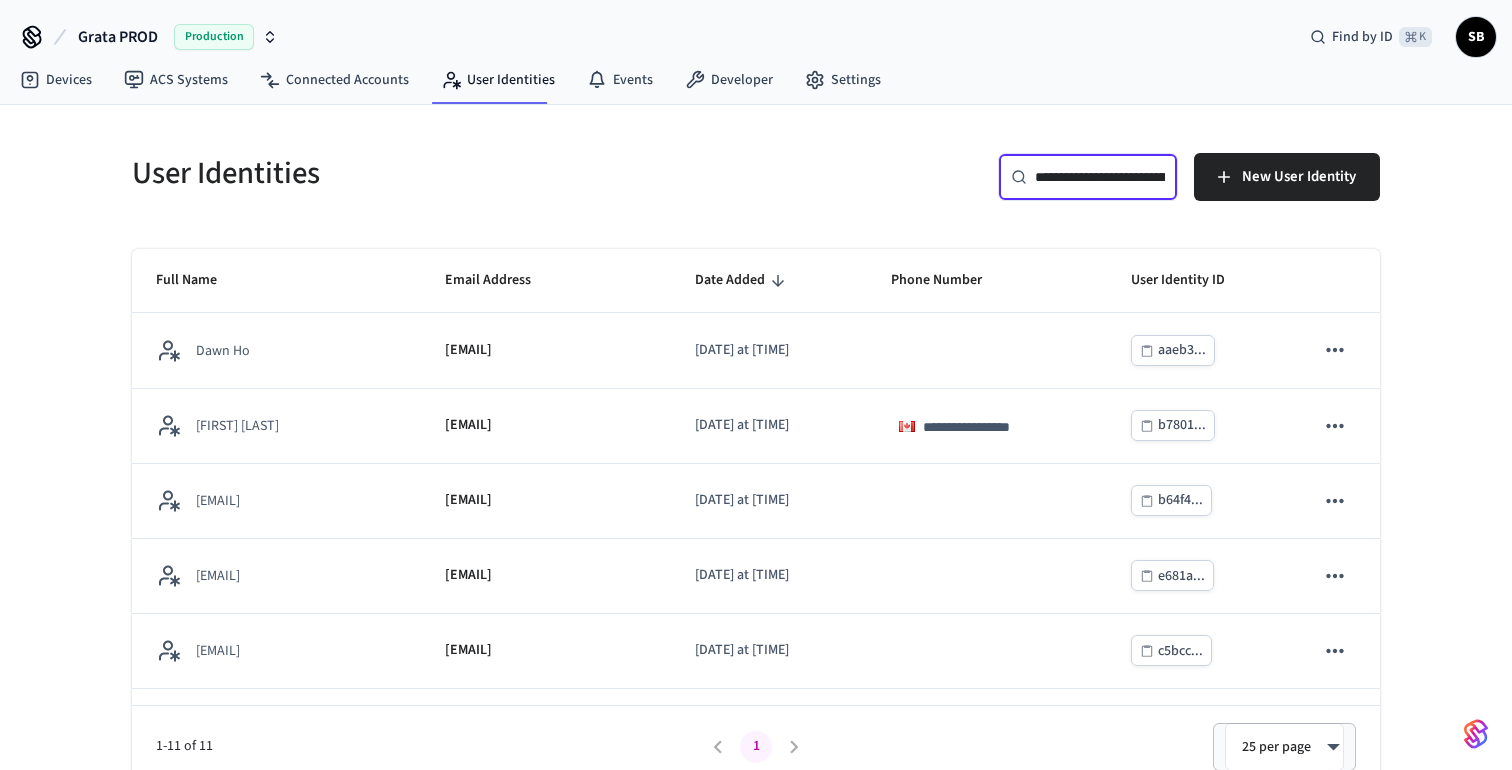 scroll, scrollTop: 0, scrollLeft: 89, axis: horizontal 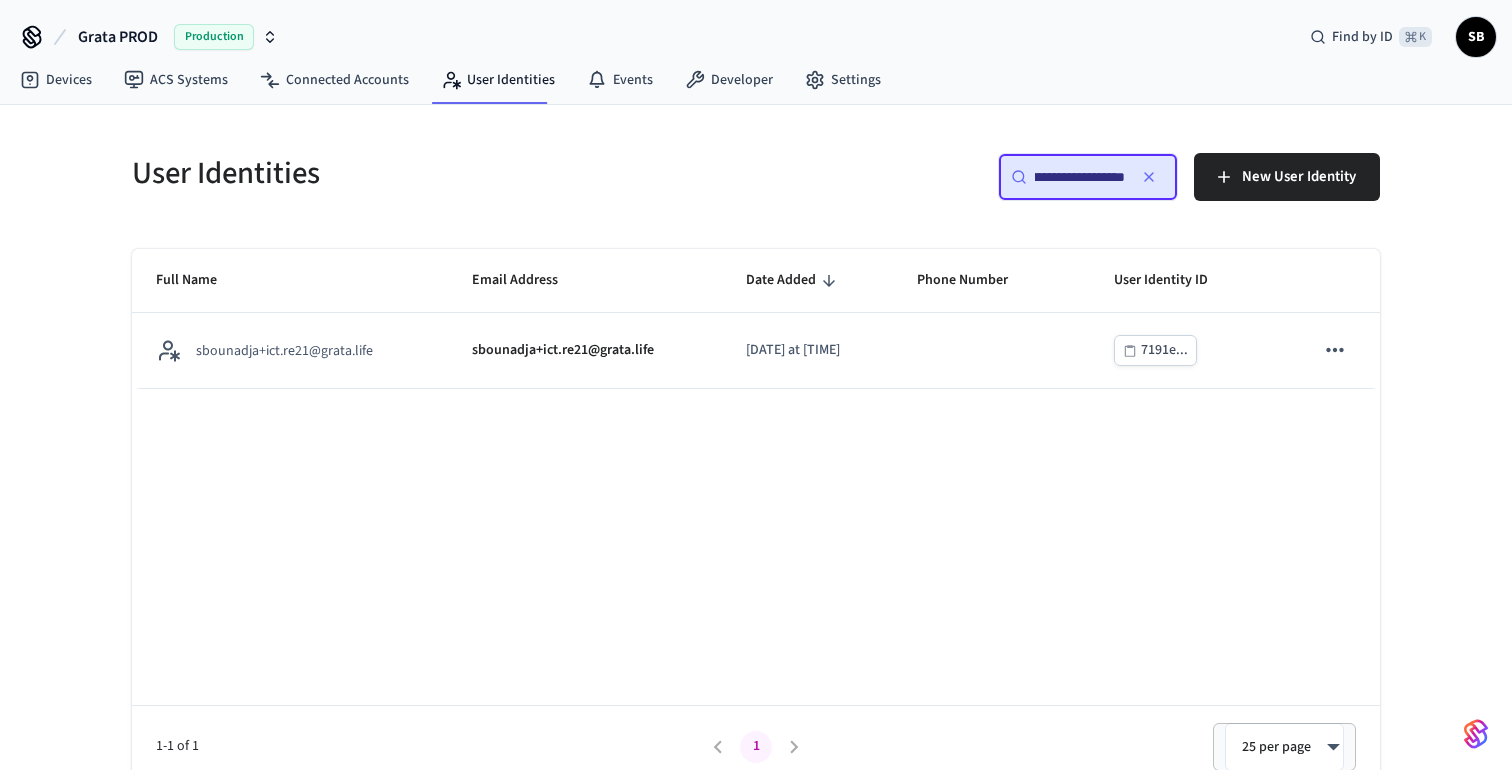 type on "**********" 